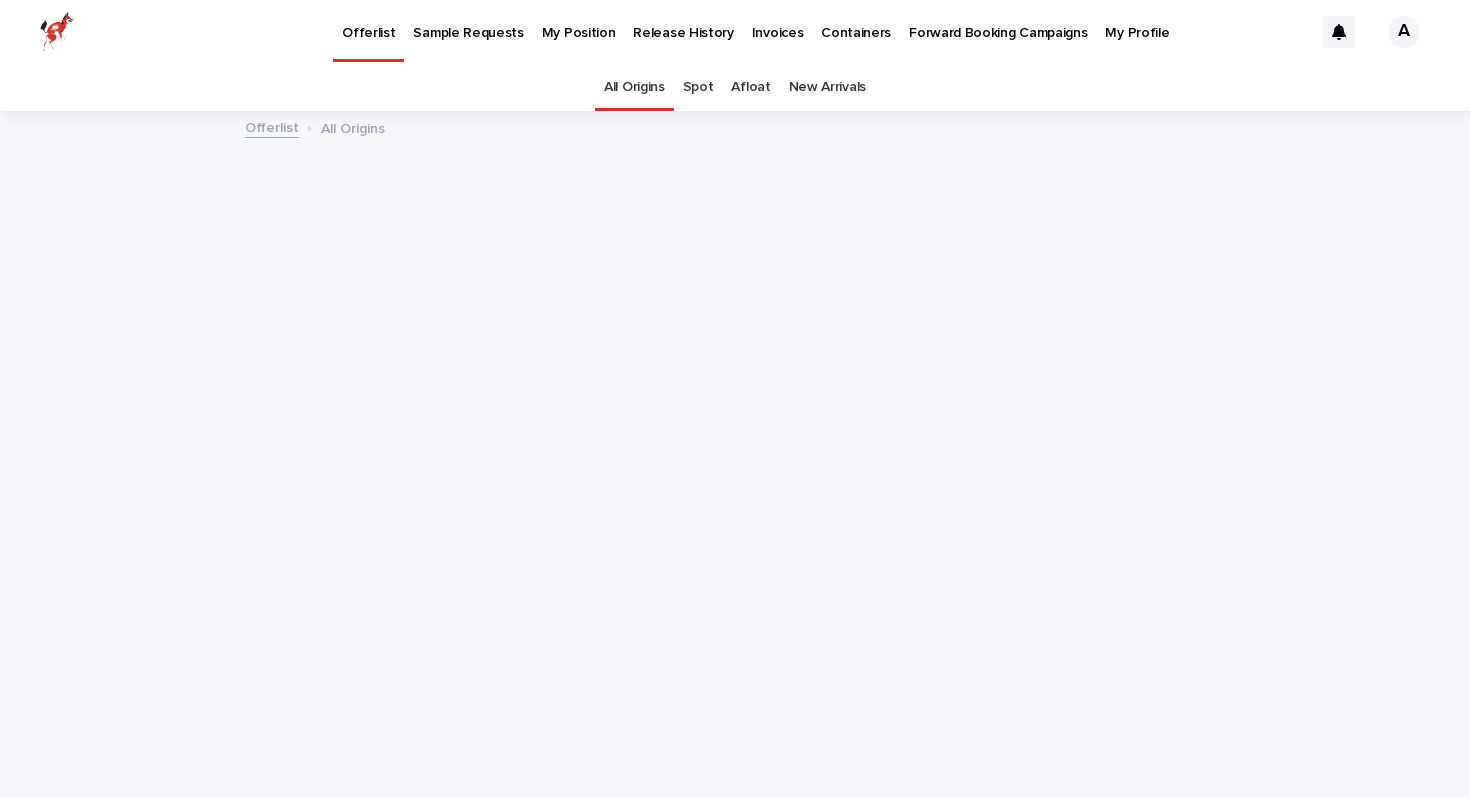 select on "*******" 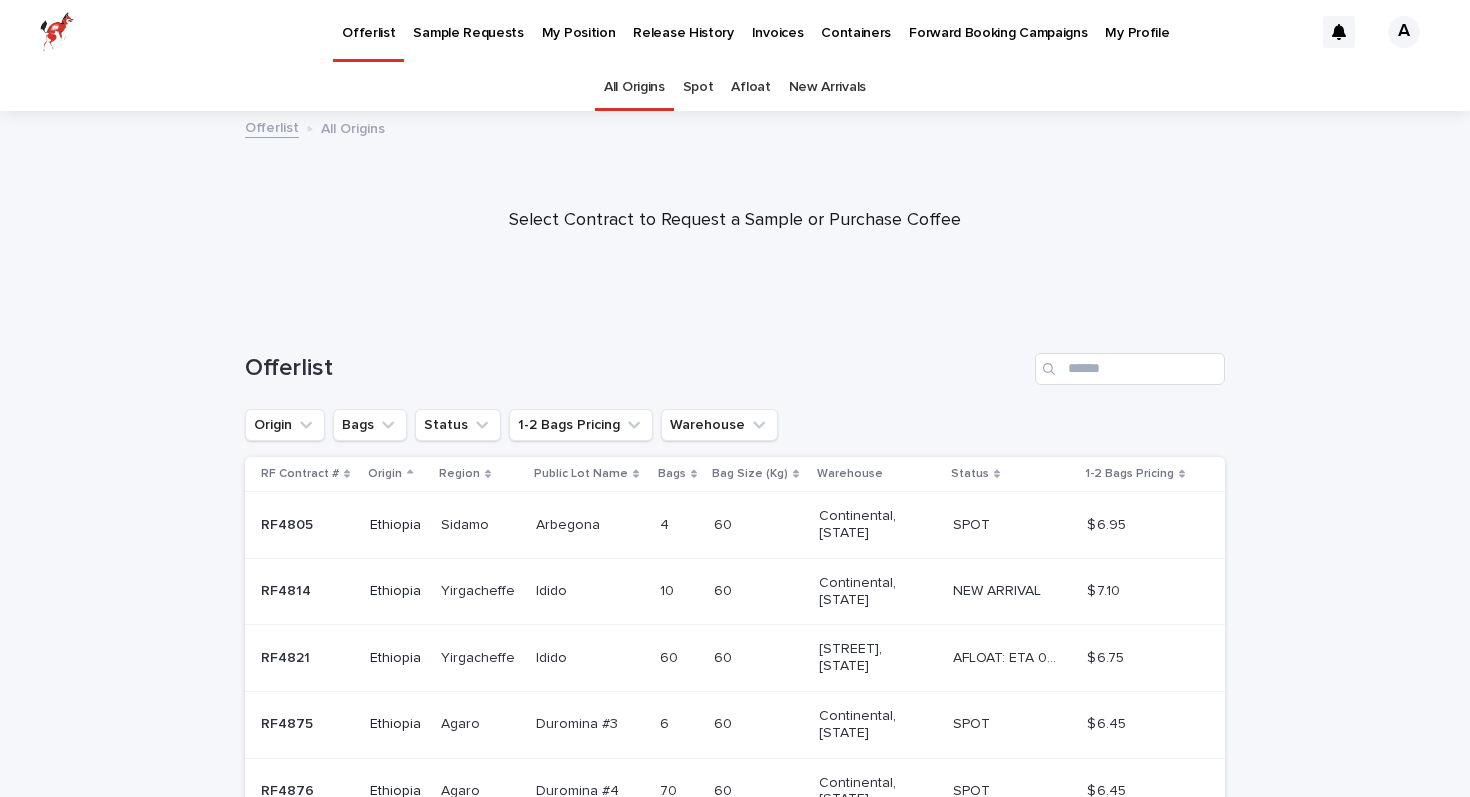 click on "My Position" at bounding box center [579, 21] 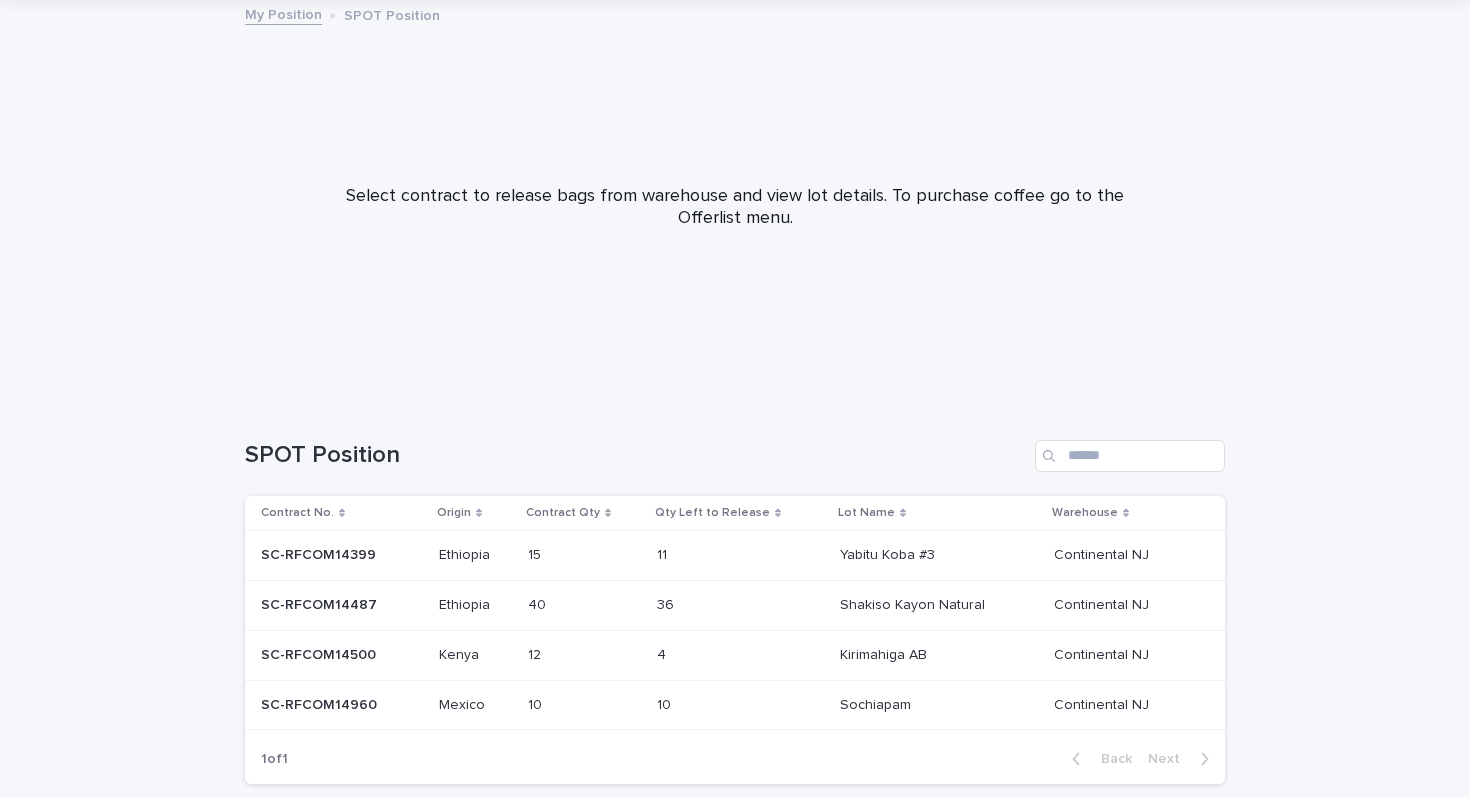 scroll, scrollTop: 216, scrollLeft: 0, axis: vertical 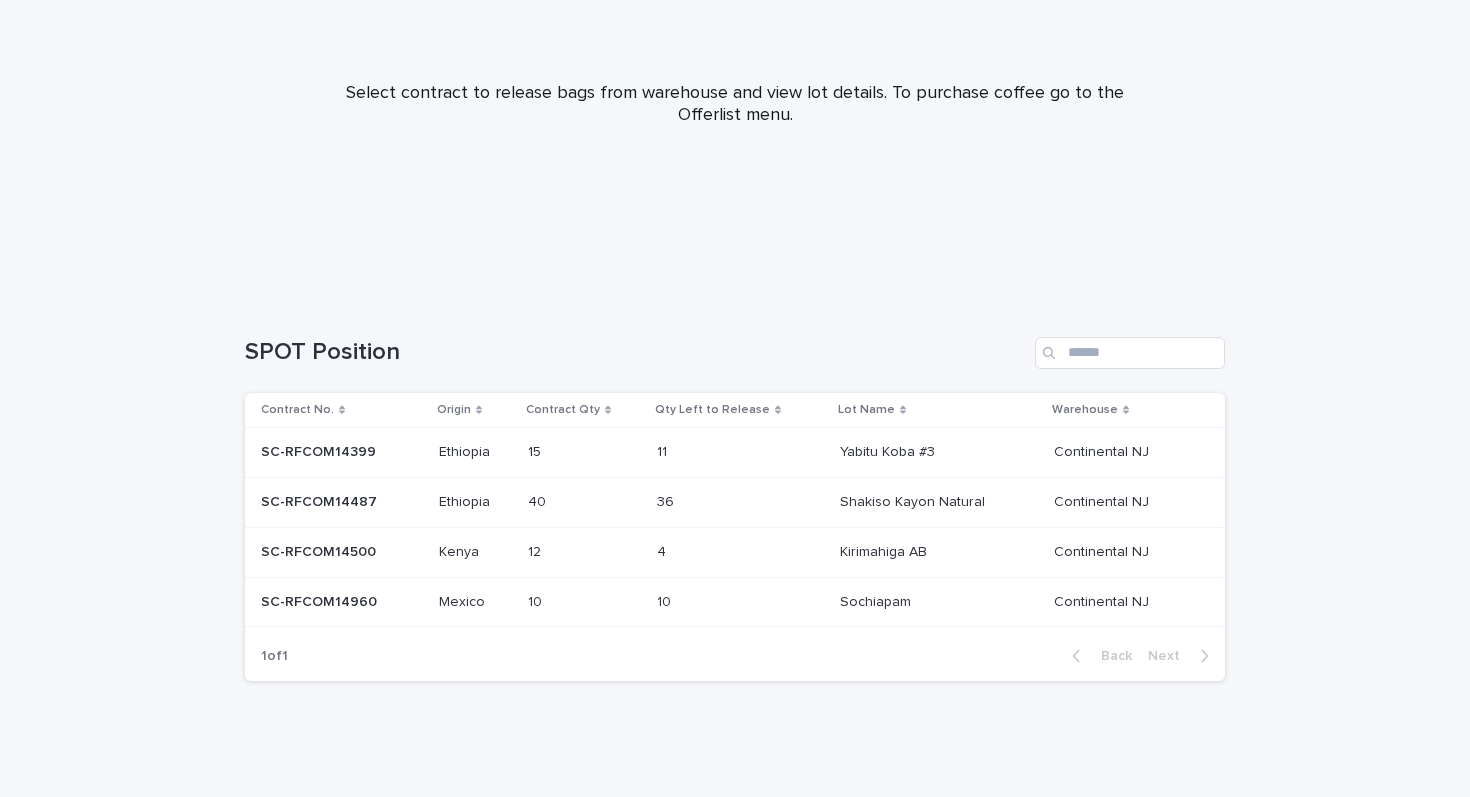 click on "10 10" at bounding box center (740, 602) 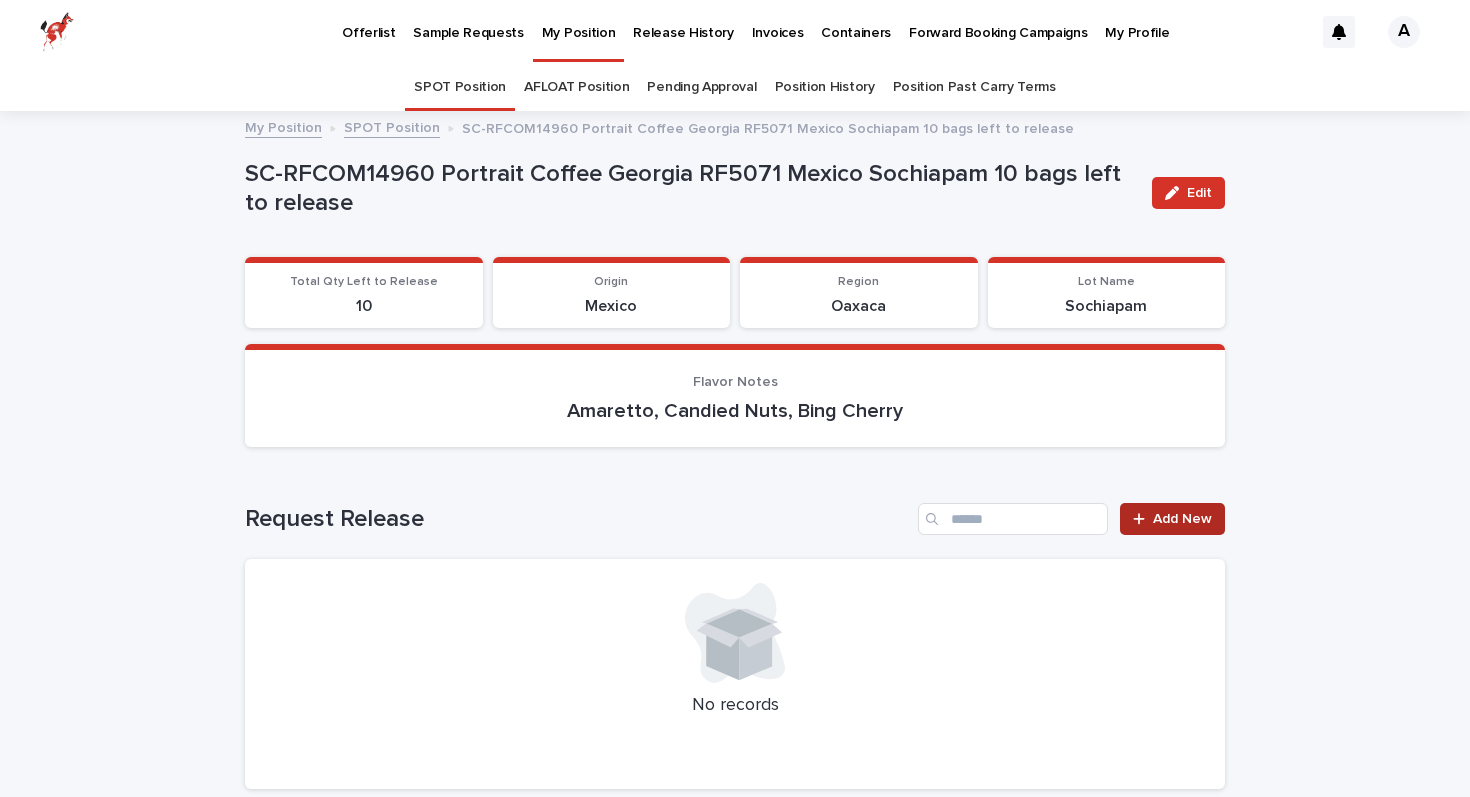click on "Add New" at bounding box center (1172, 519) 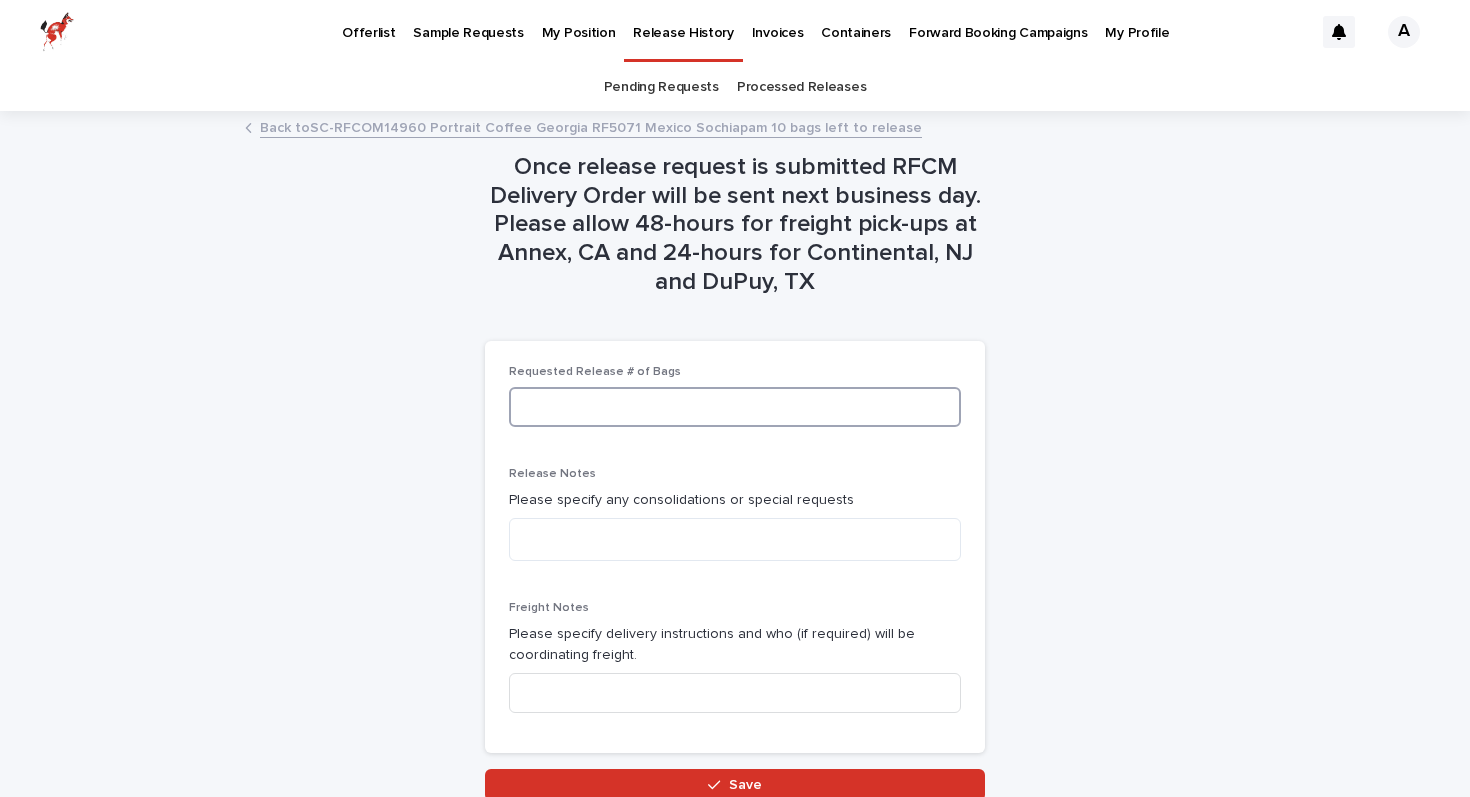 click at bounding box center (735, 407) 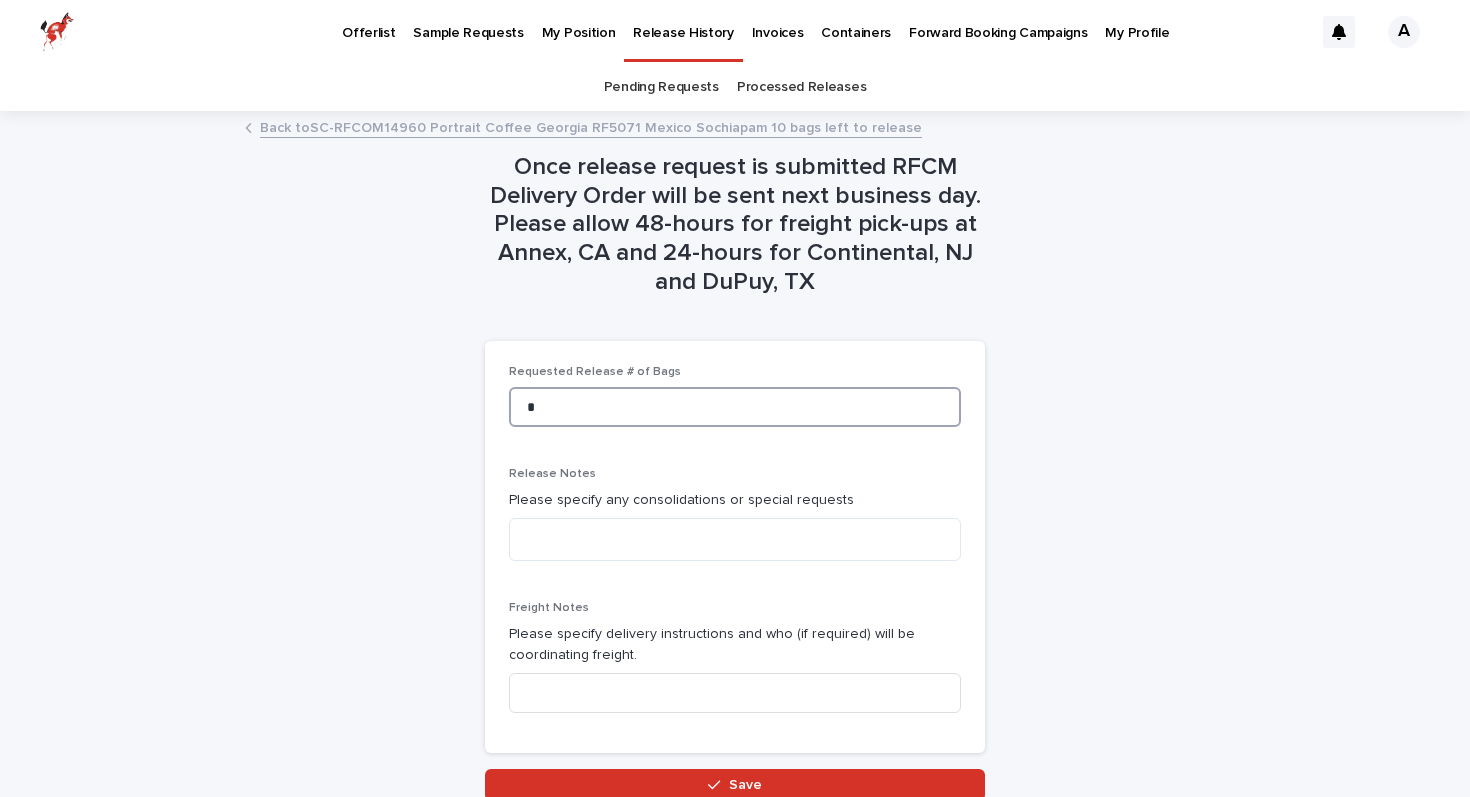 type on "*" 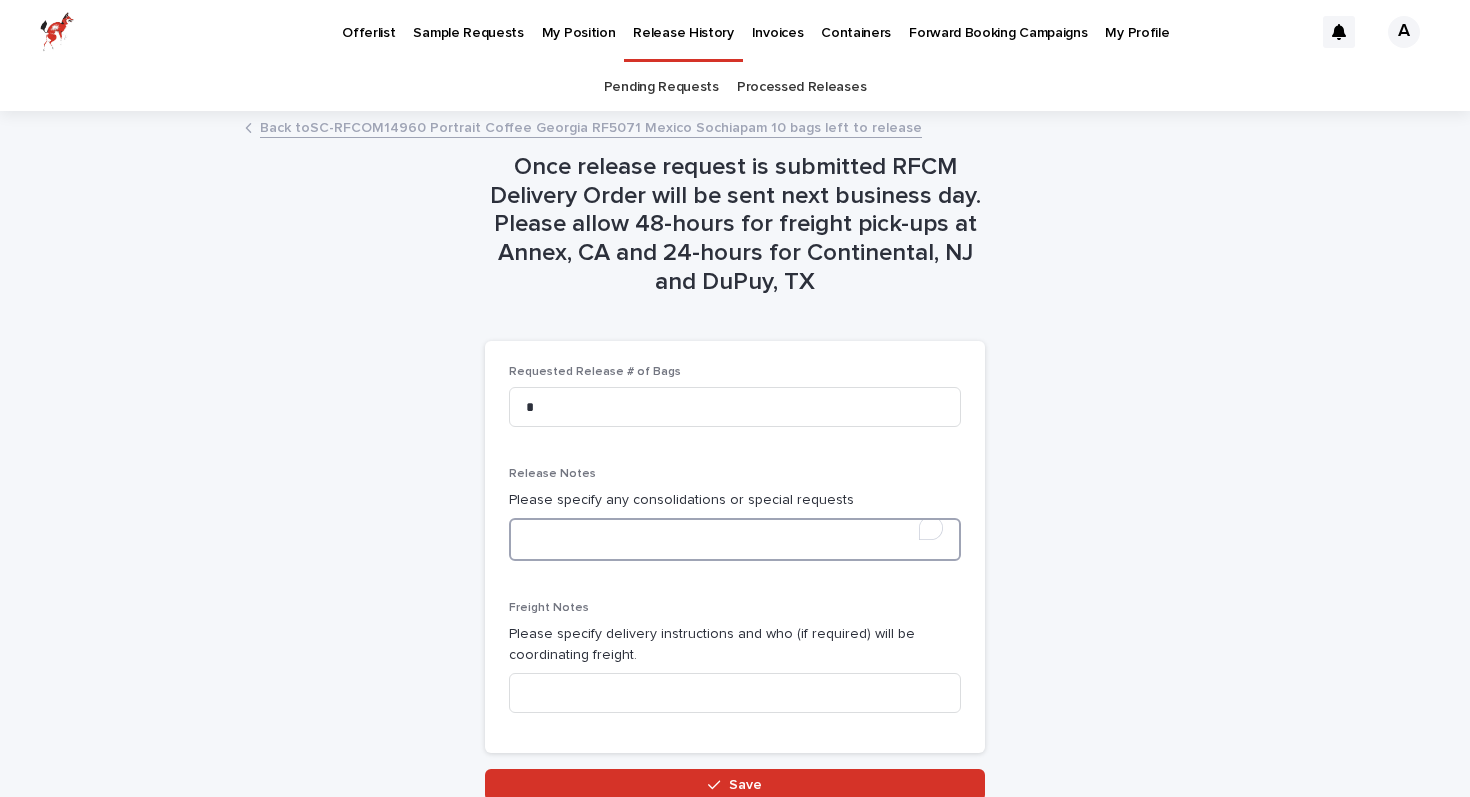 scroll, scrollTop: 104, scrollLeft: 0, axis: vertical 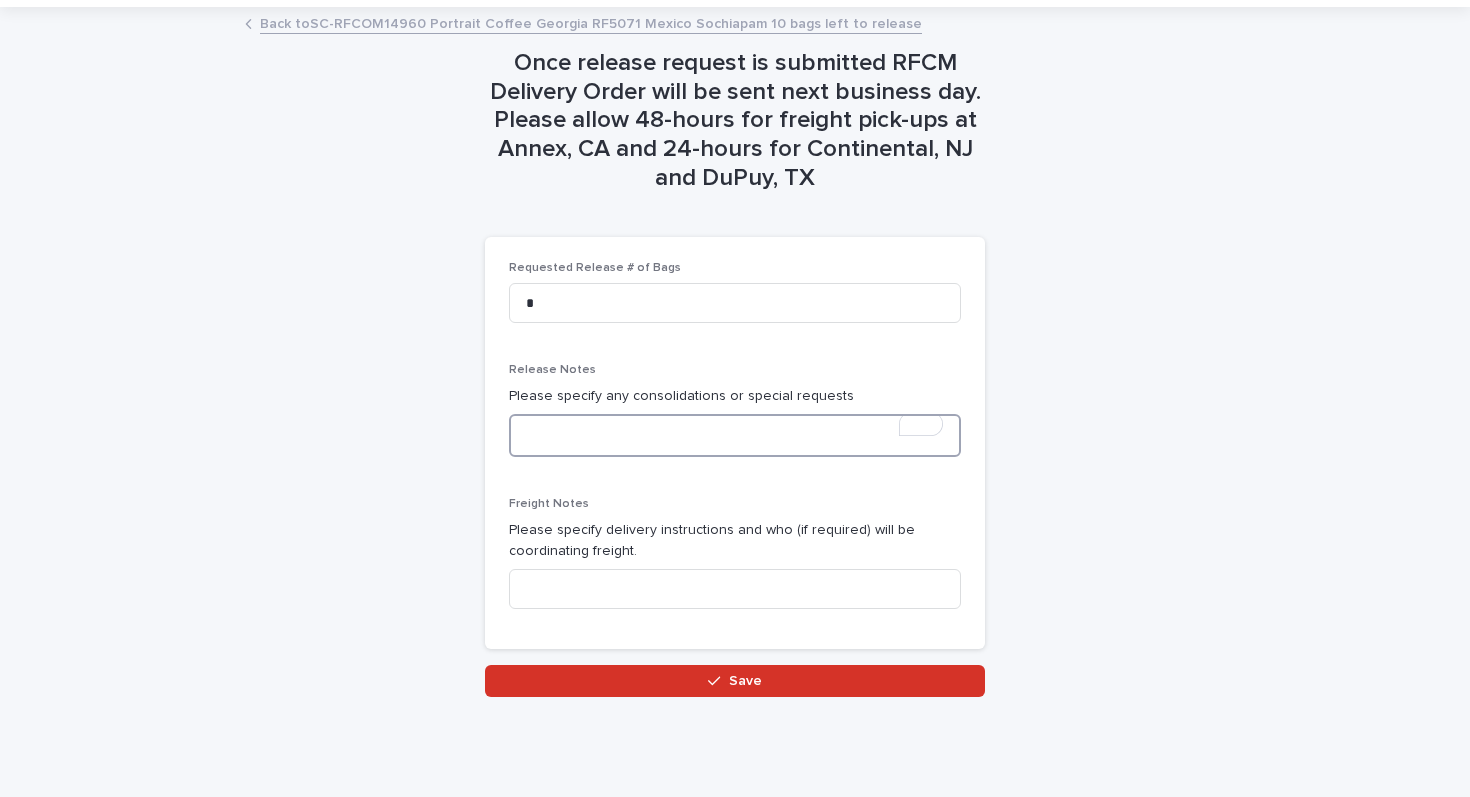 type on "*" 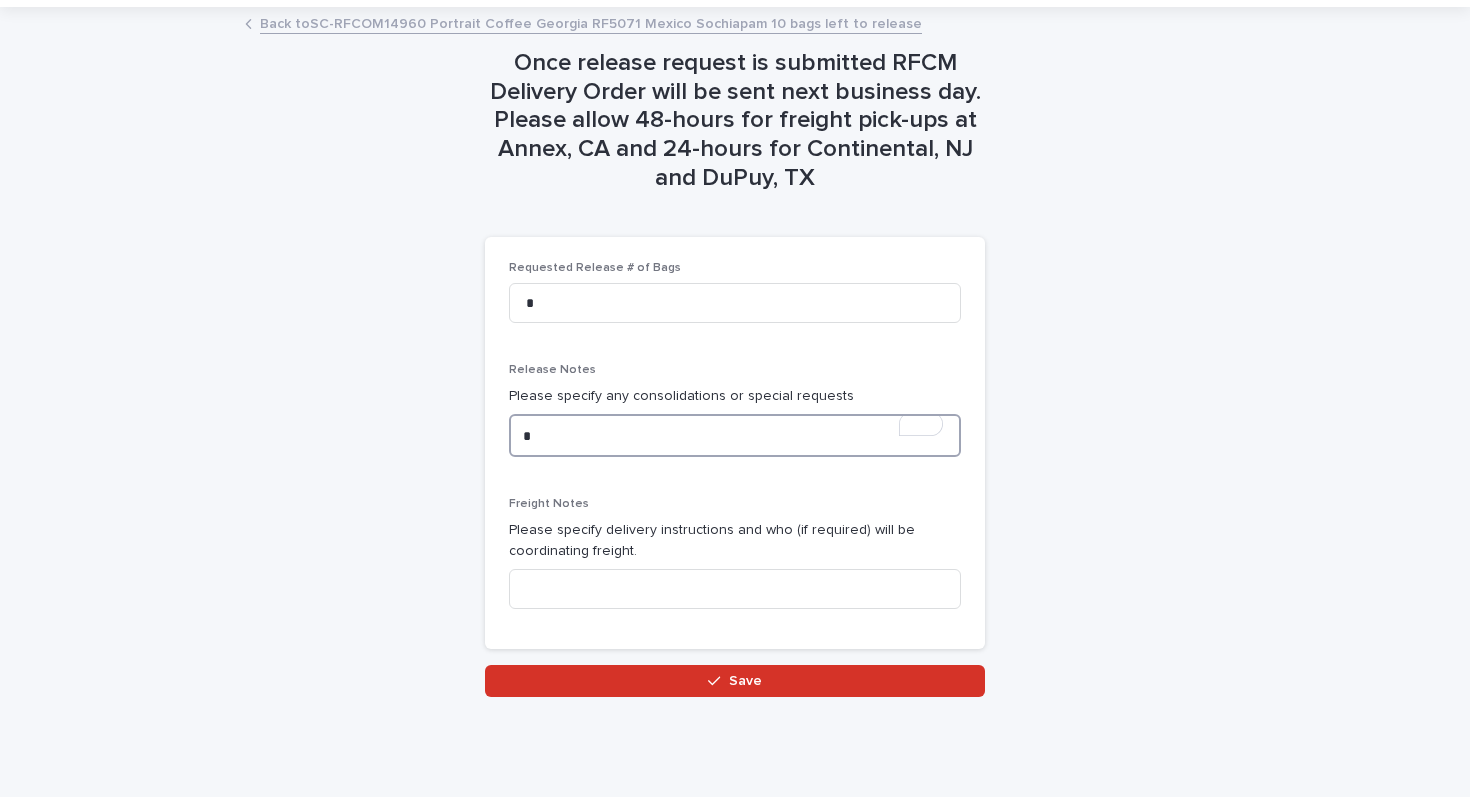 click on "*" at bounding box center [735, 435] 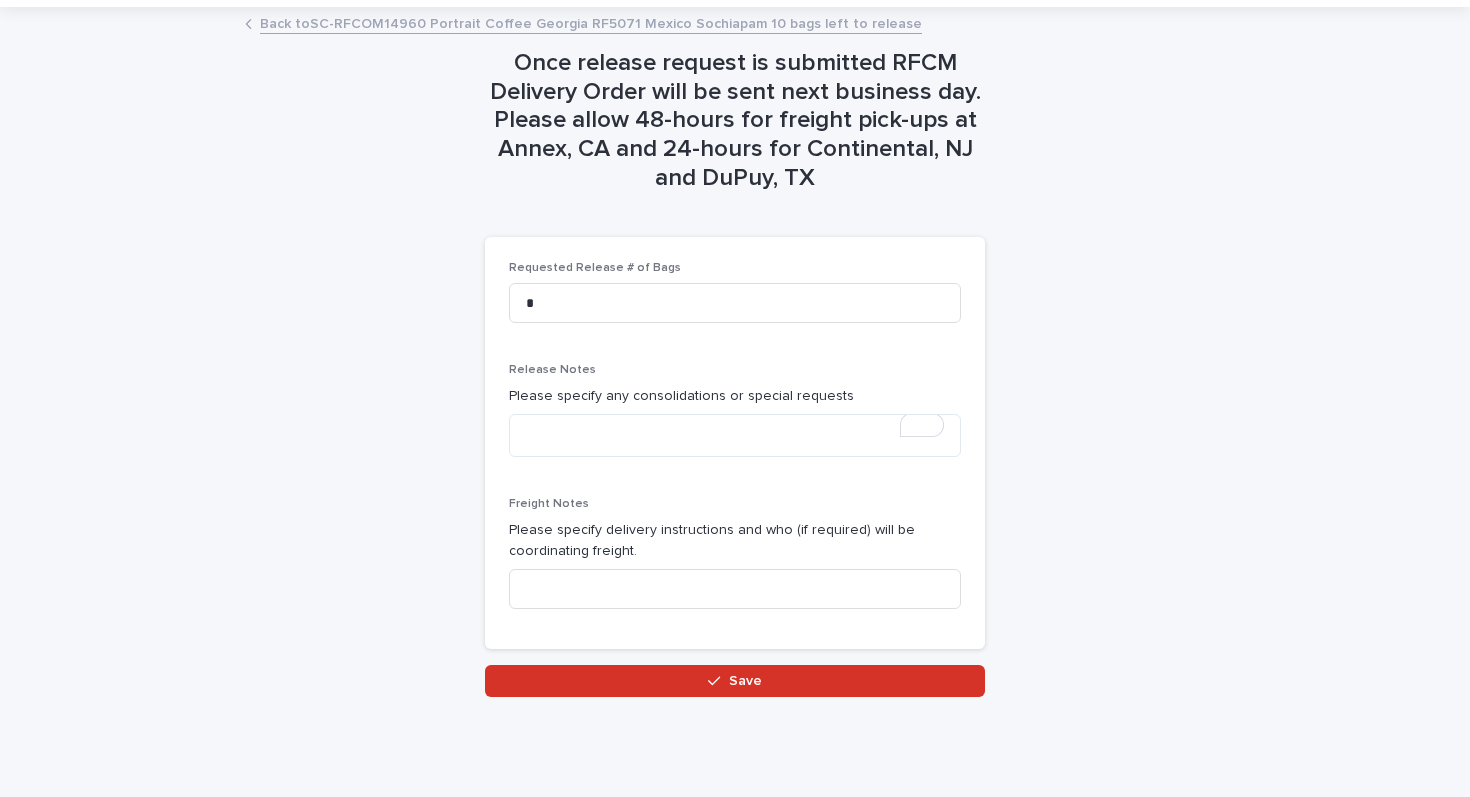 click on "Once release request is submitted RFCM Delivery Order will be sent next business day. Please allow 48-hours for freight pick-ups at Annex, CA and 24-hours for Continental, [STATE] and DuPuy, TX Loading... Saving… Loading... Saving… Loading... Saving… Requested Release # of Bags * Release Notes Please specify any consolidations or special requests Freight Notes Please specify delivery instructions and who (if required) will be coordinating freight. Sorry, there was an error saving your record. Please try again. Please fill out the required fields above. Save" at bounding box center [735, 353] 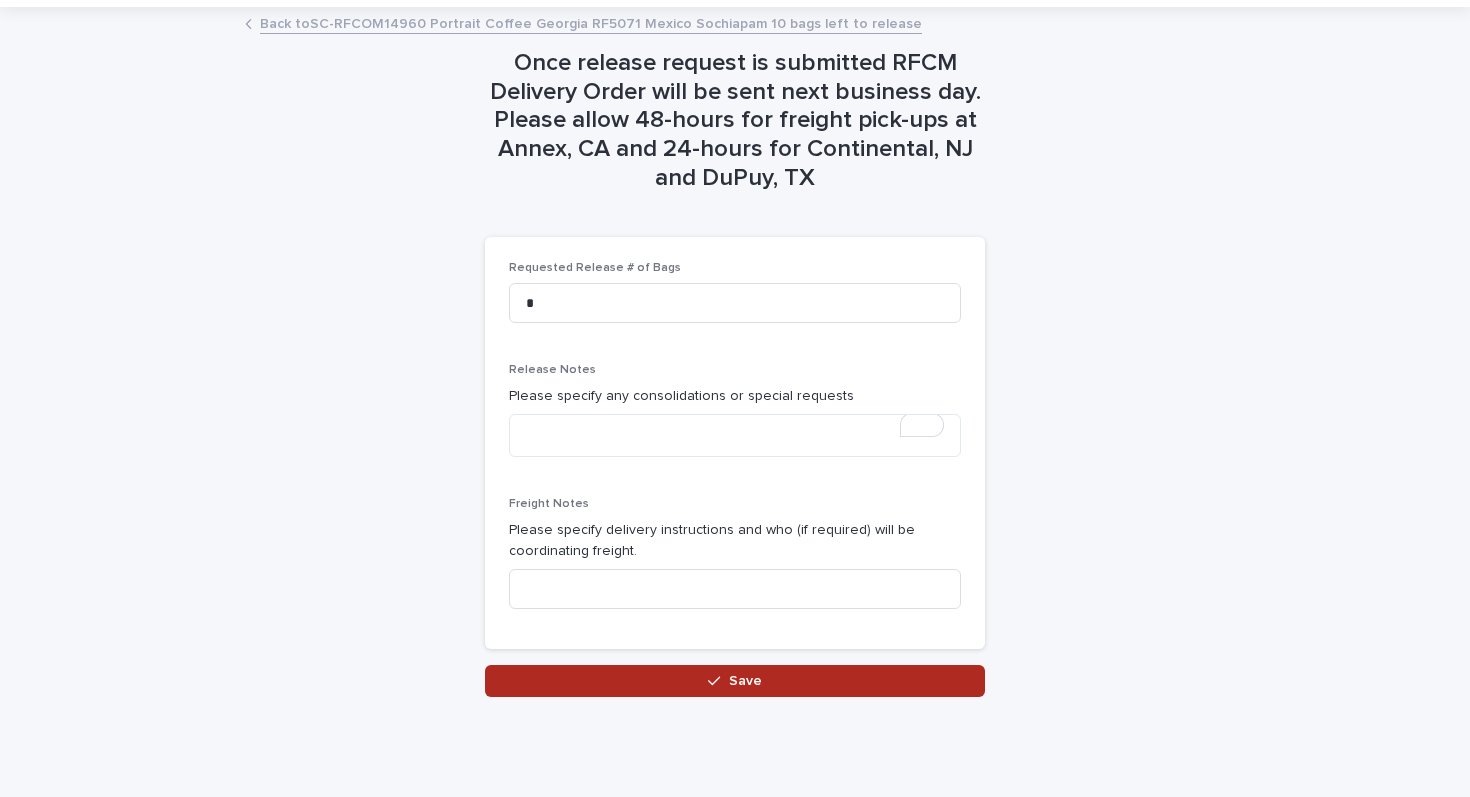 click on "Save" at bounding box center [735, 681] 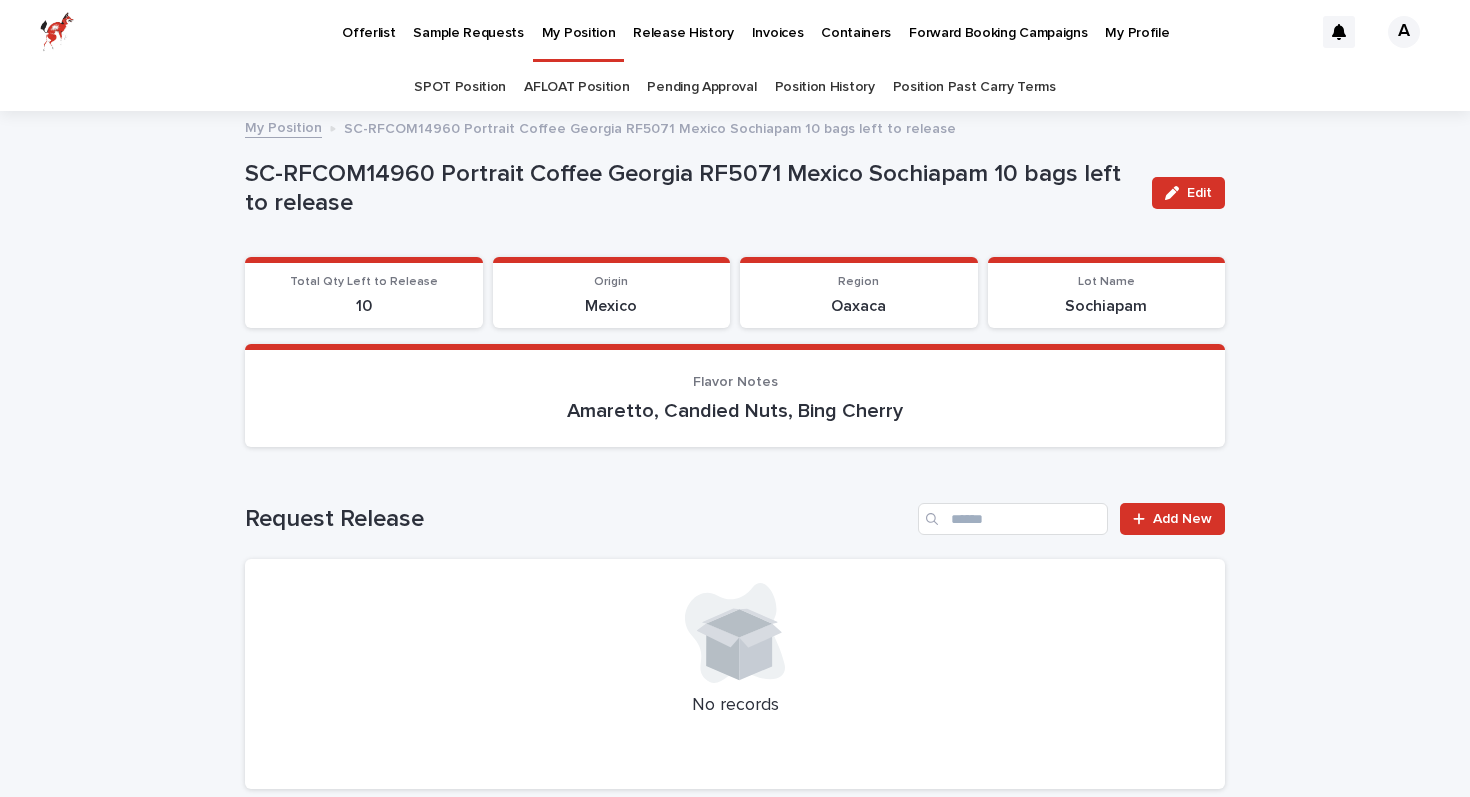 click on "My Position" at bounding box center (579, 21) 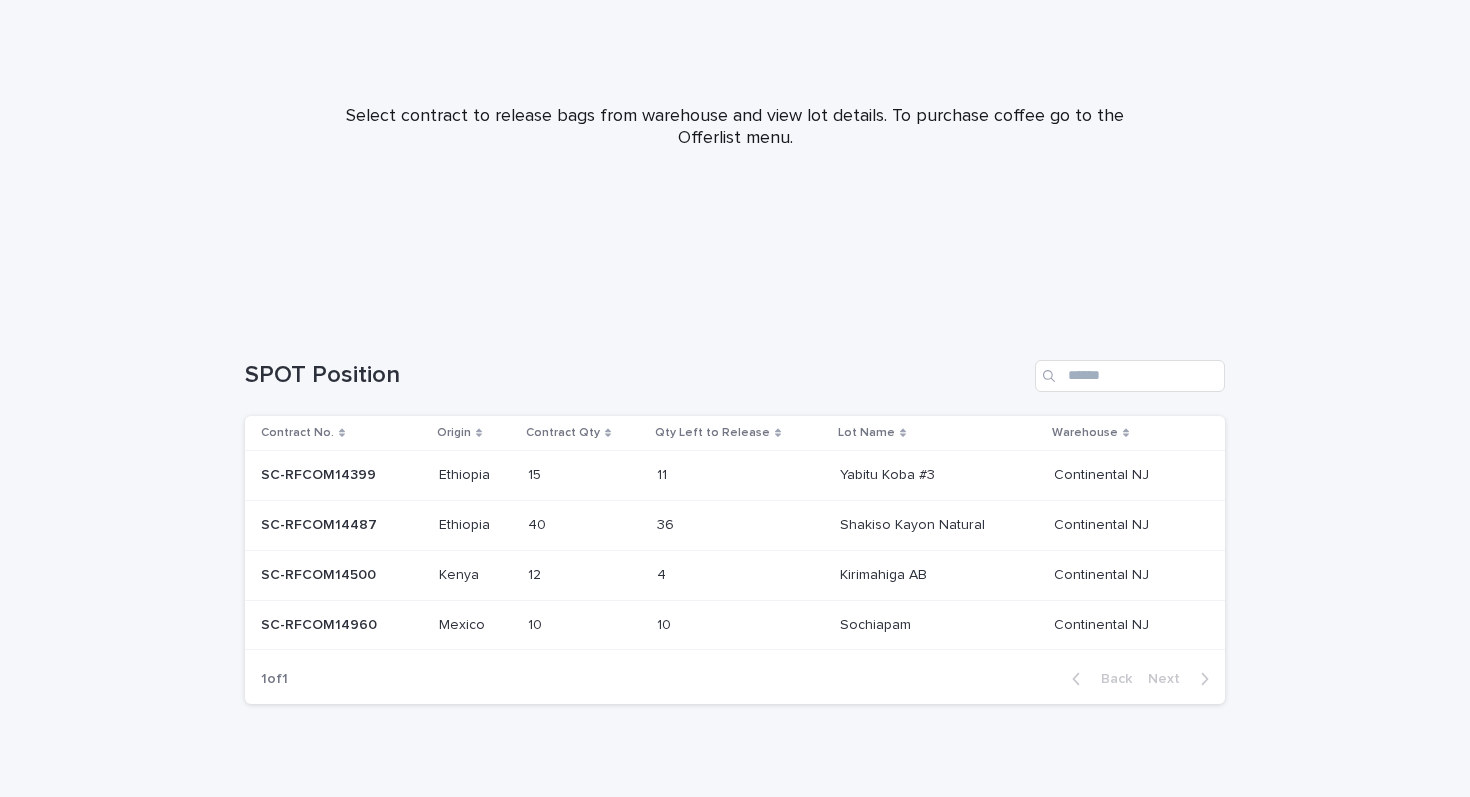 scroll, scrollTop: 216, scrollLeft: 0, axis: vertical 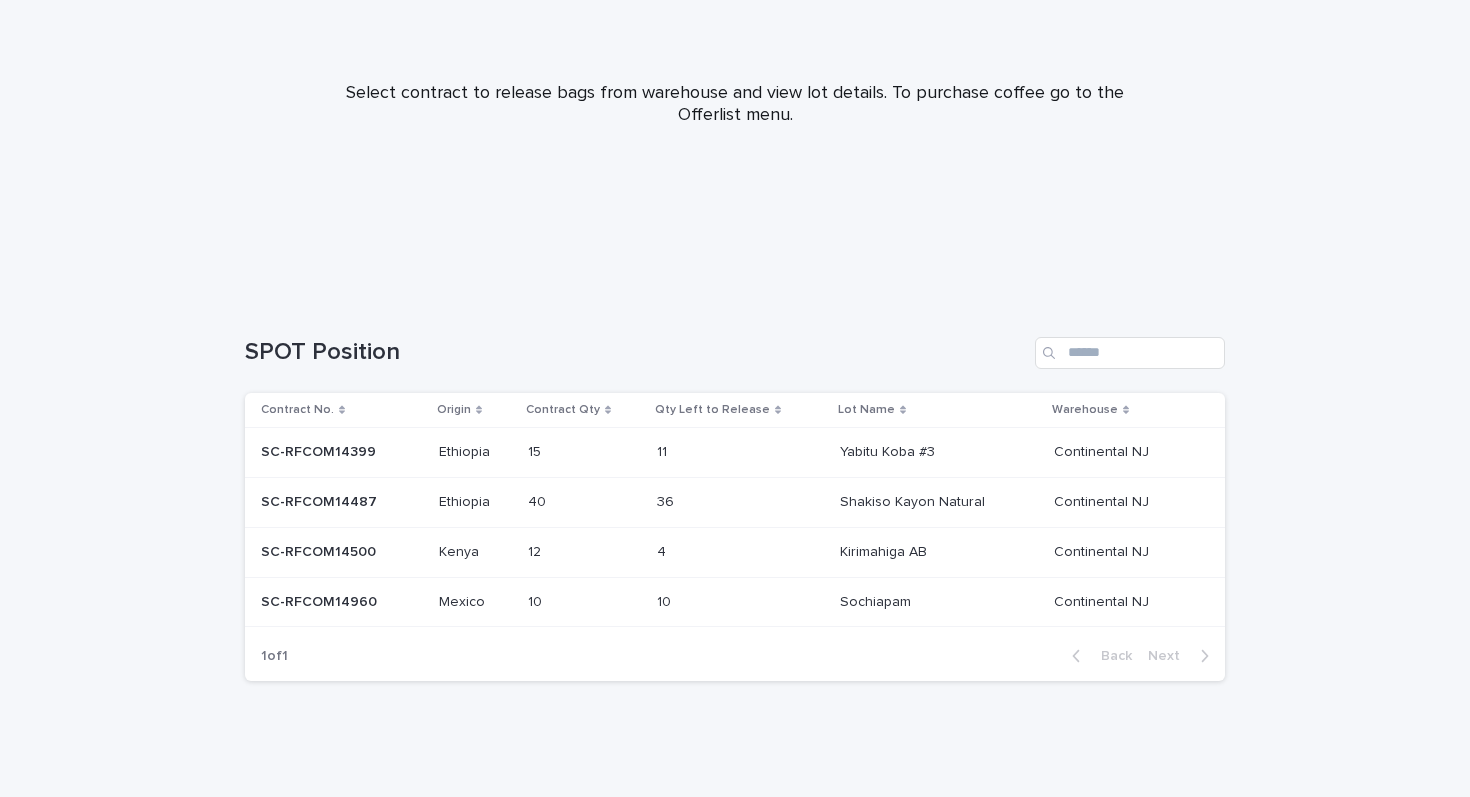 click on "10 10" at bounding box center (740, 602) 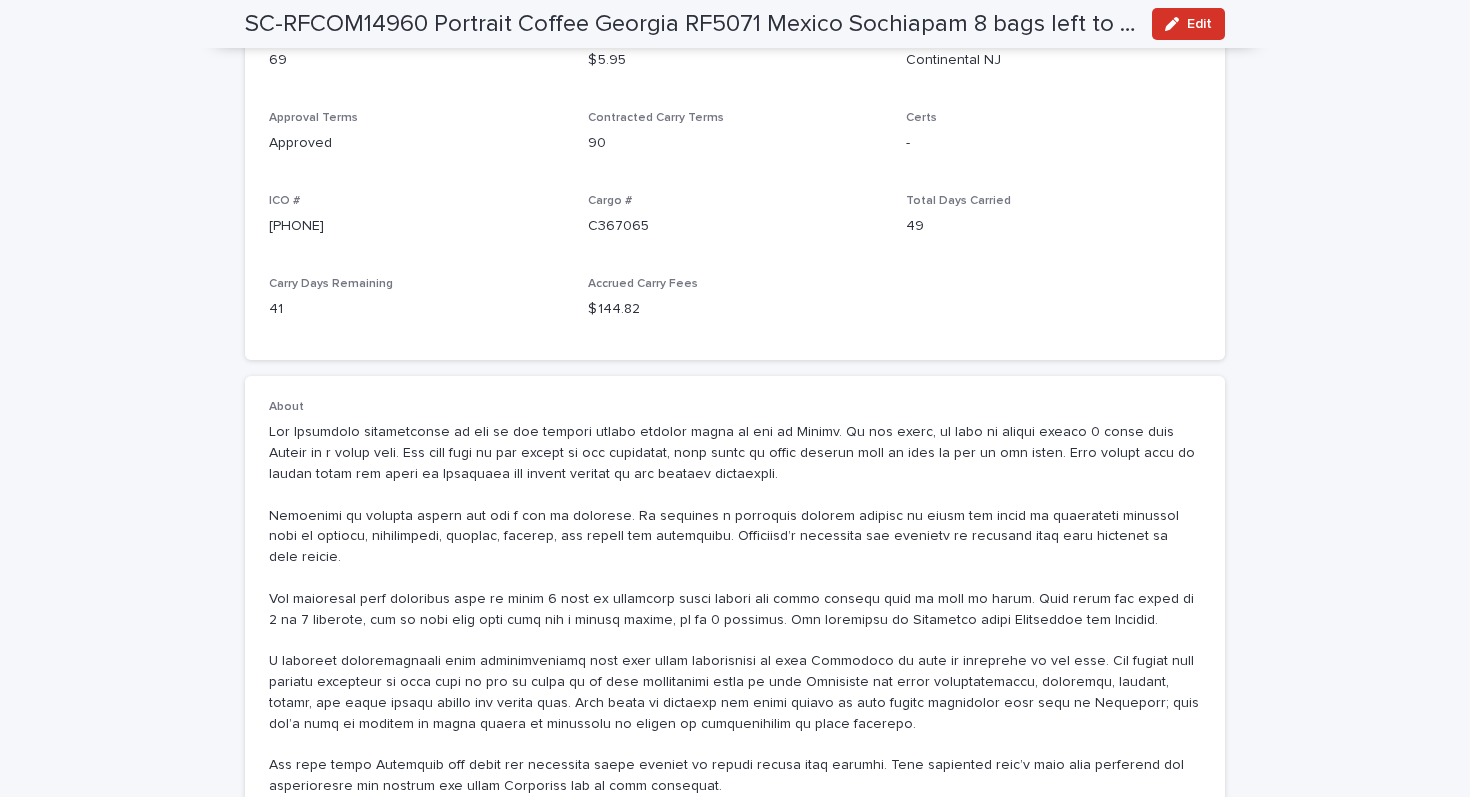scroll, scrollTop: 0, scrollLeft: 0, axis: both 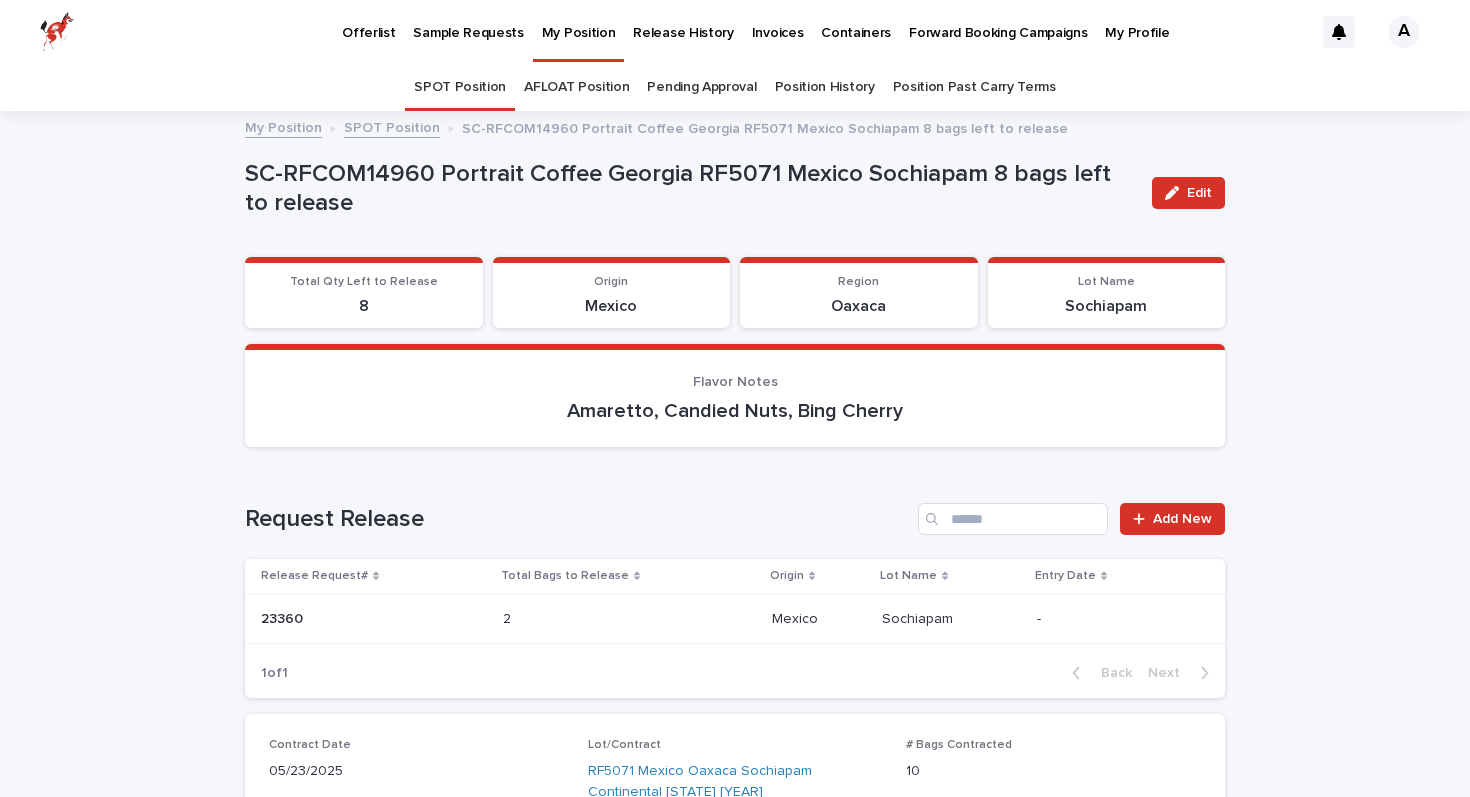 click on "Position History" at bounding box center (825, 87) 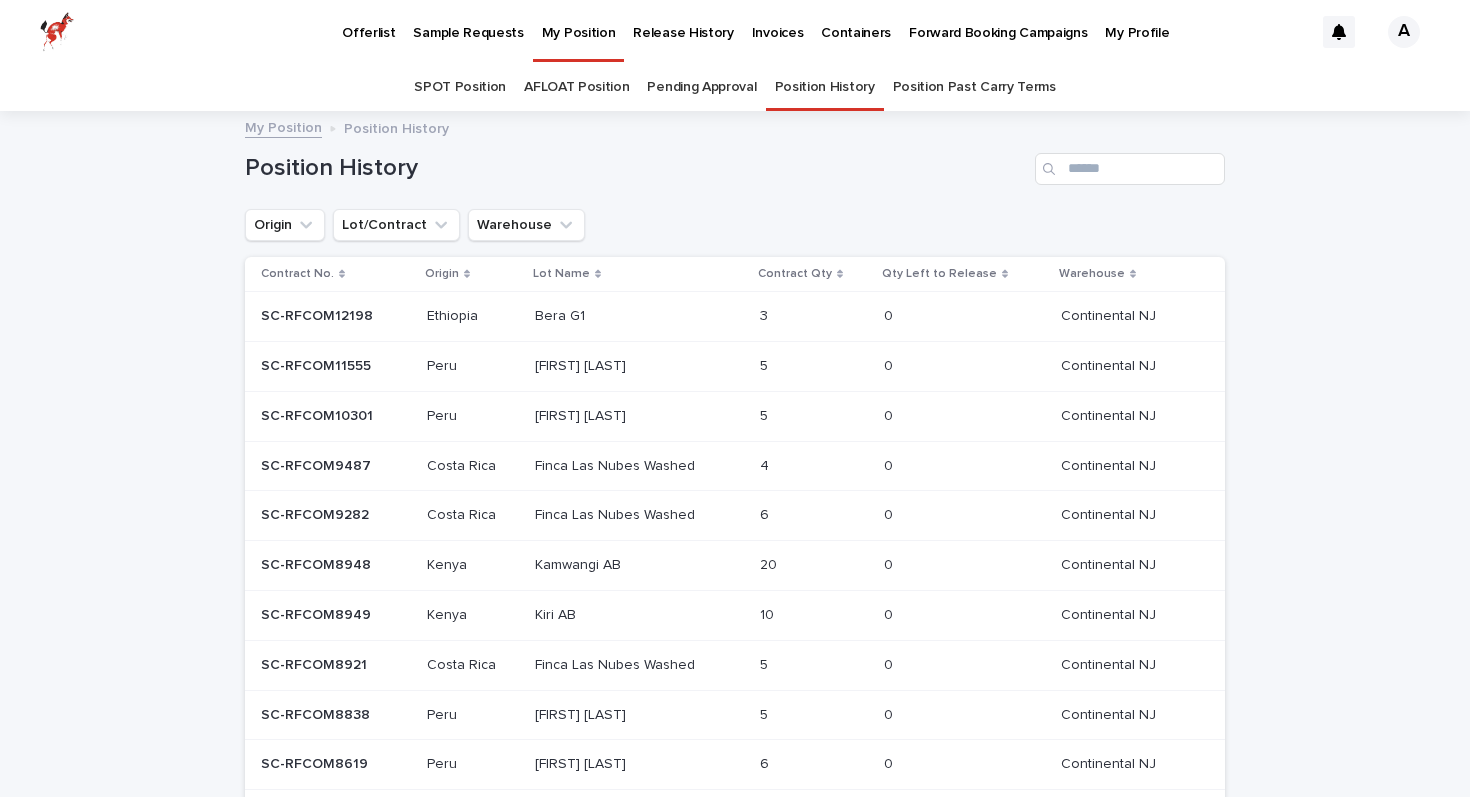 click on "Pending Approval" at bounding box center [701, 87] 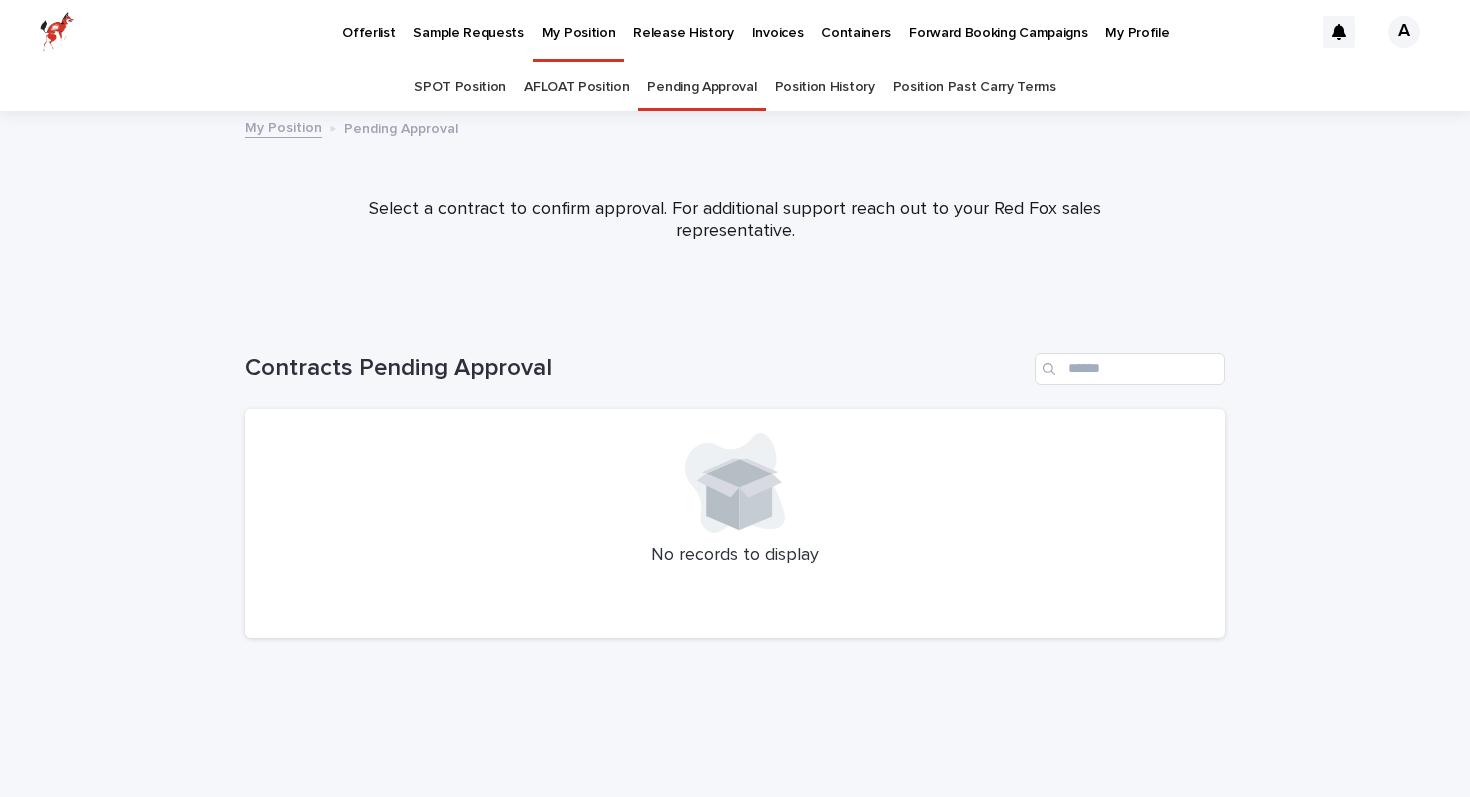 click on "Release History" at bounding box center (683, 21) 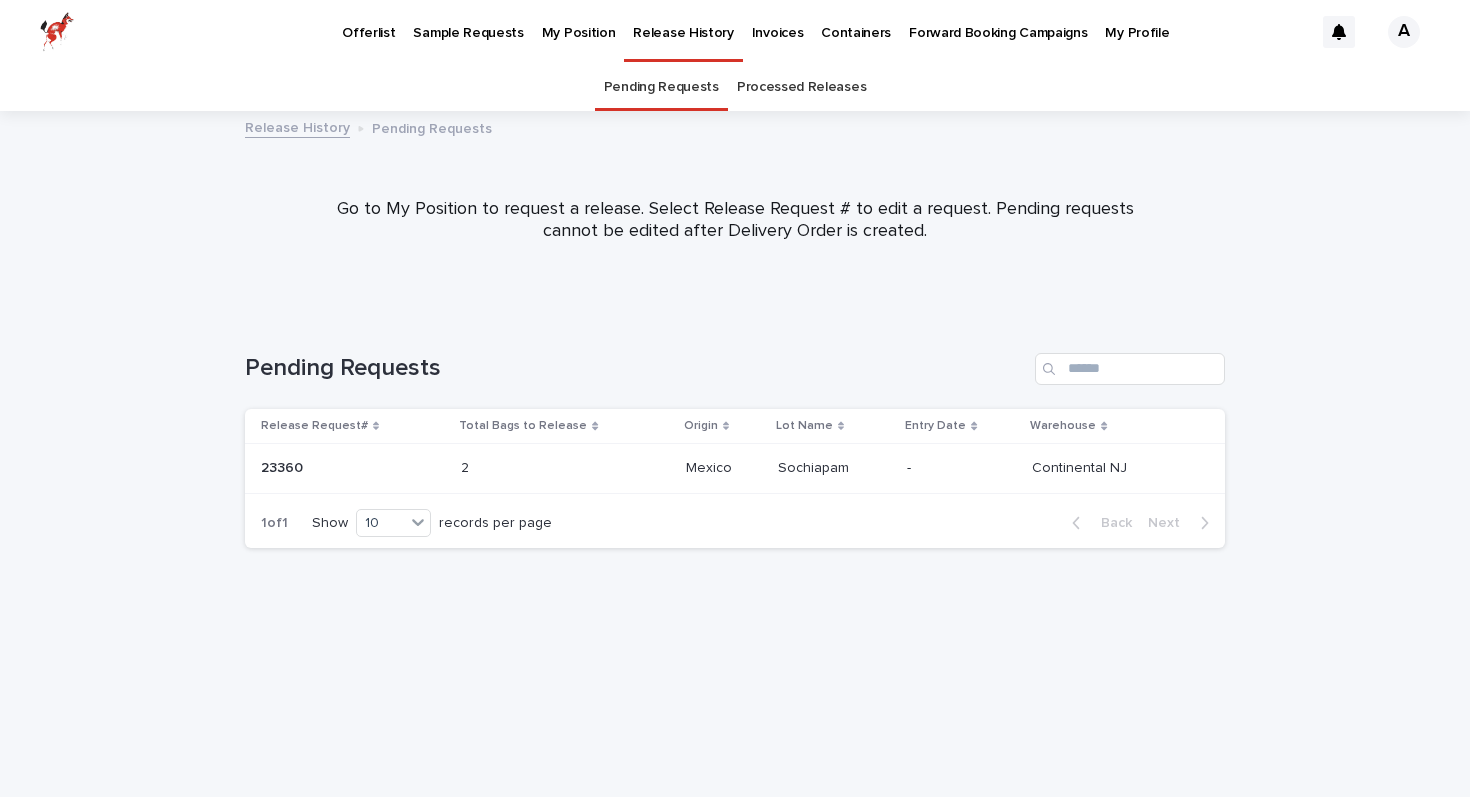 click on "My Position" at bounding box center [579, 21] 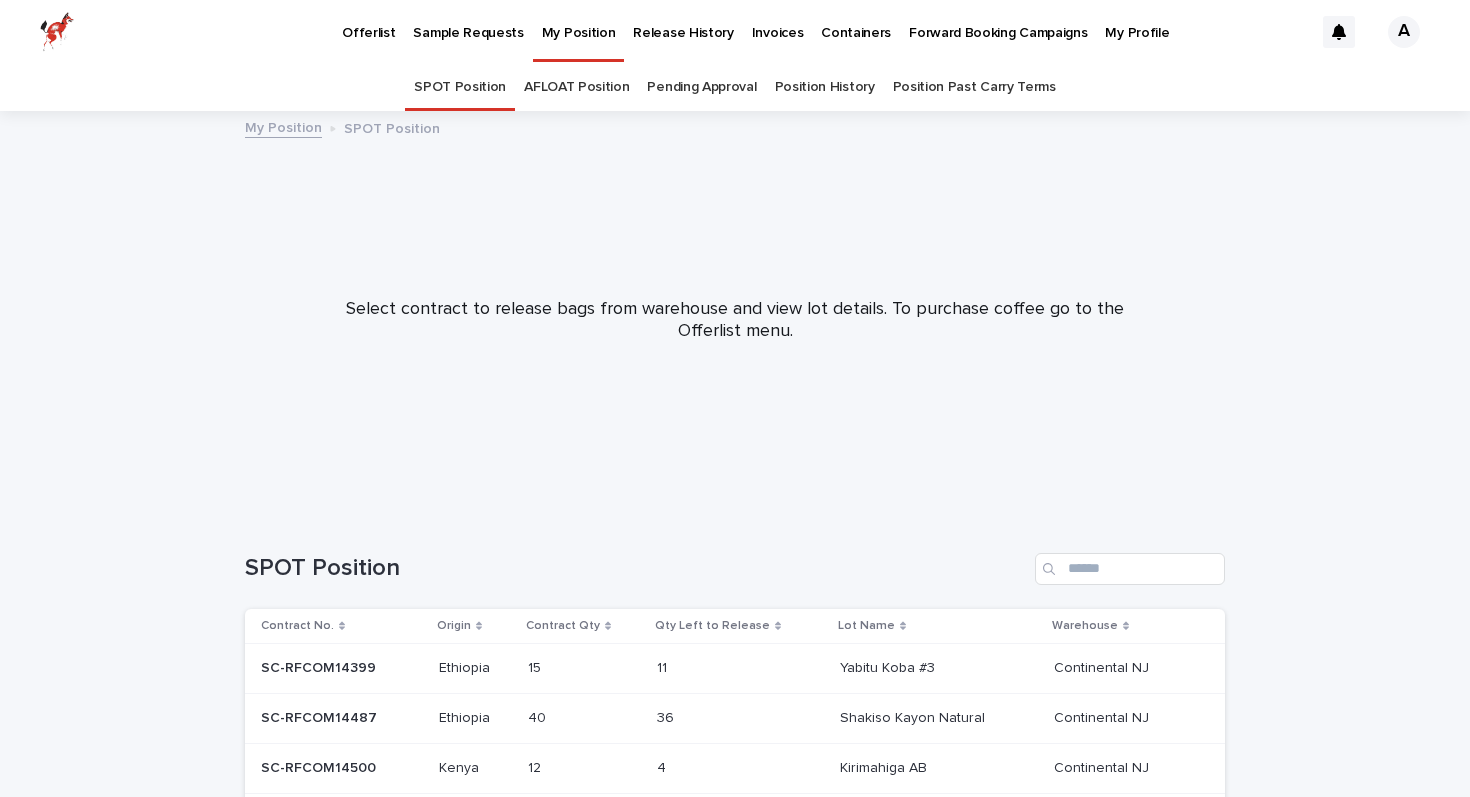 click on "Release History" at bounding box center [683, 21] 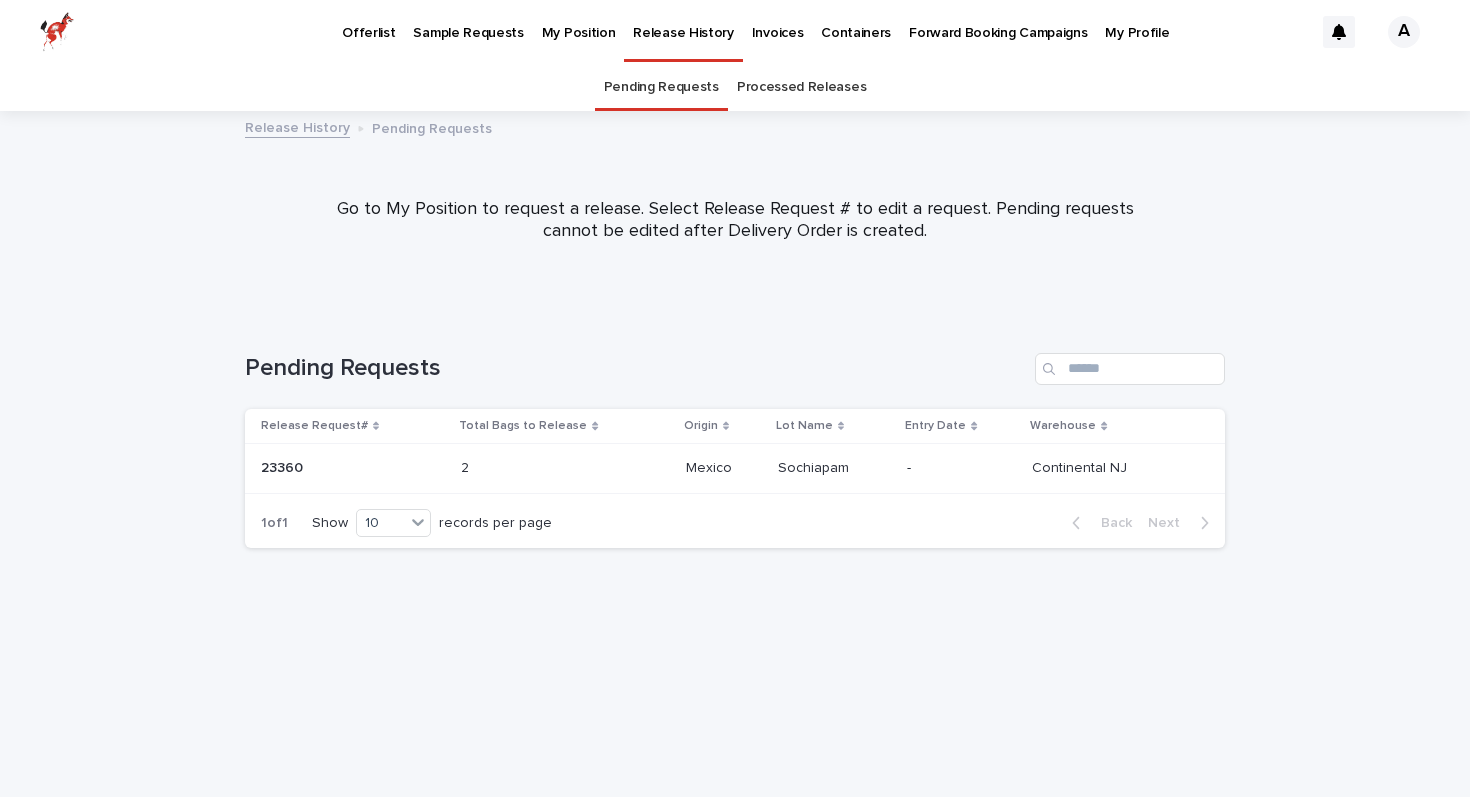 click on "My Position" at bounding box center [579, 21] 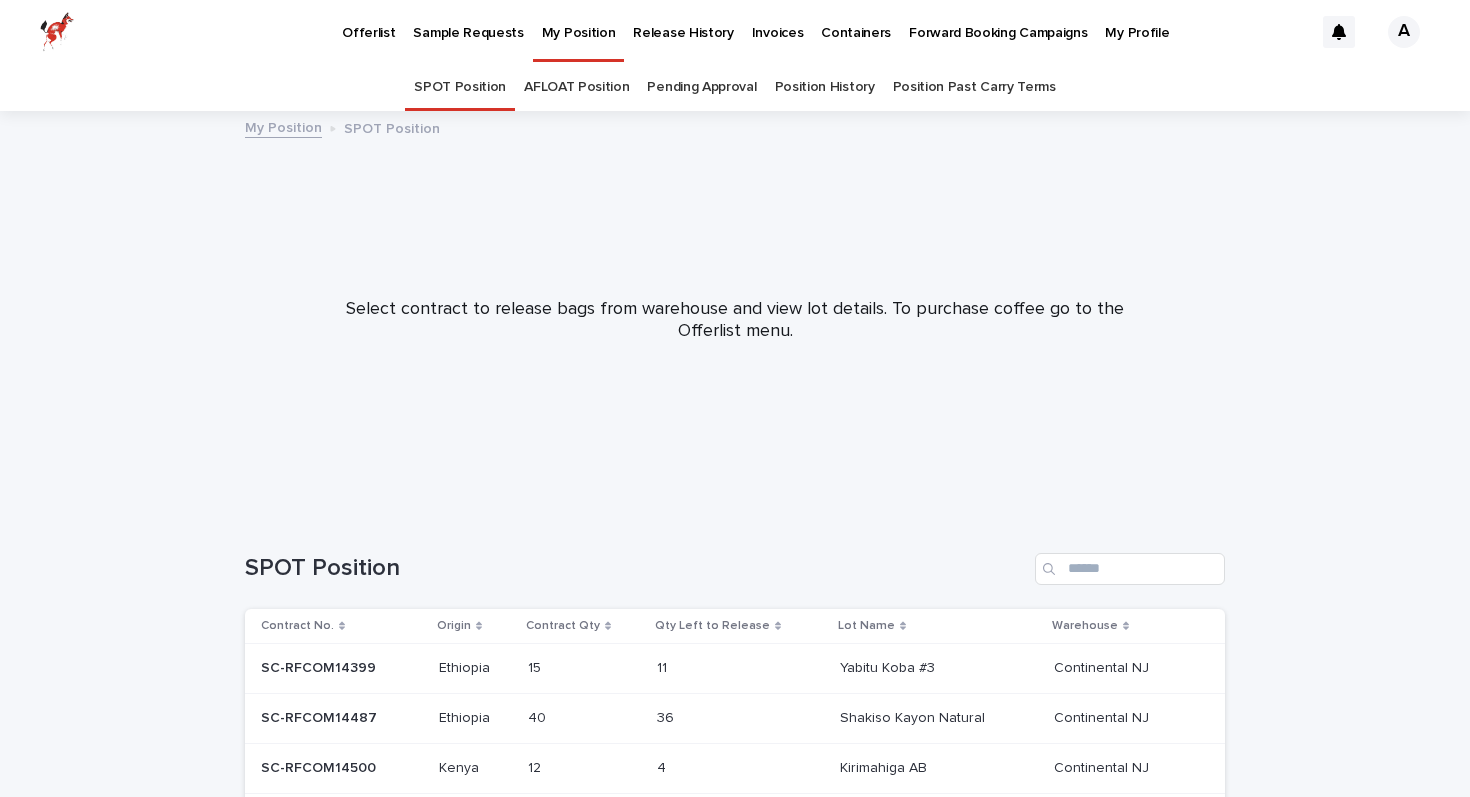 scroll, scrollTop: 216, scrollLeft: 0, axis: vertical 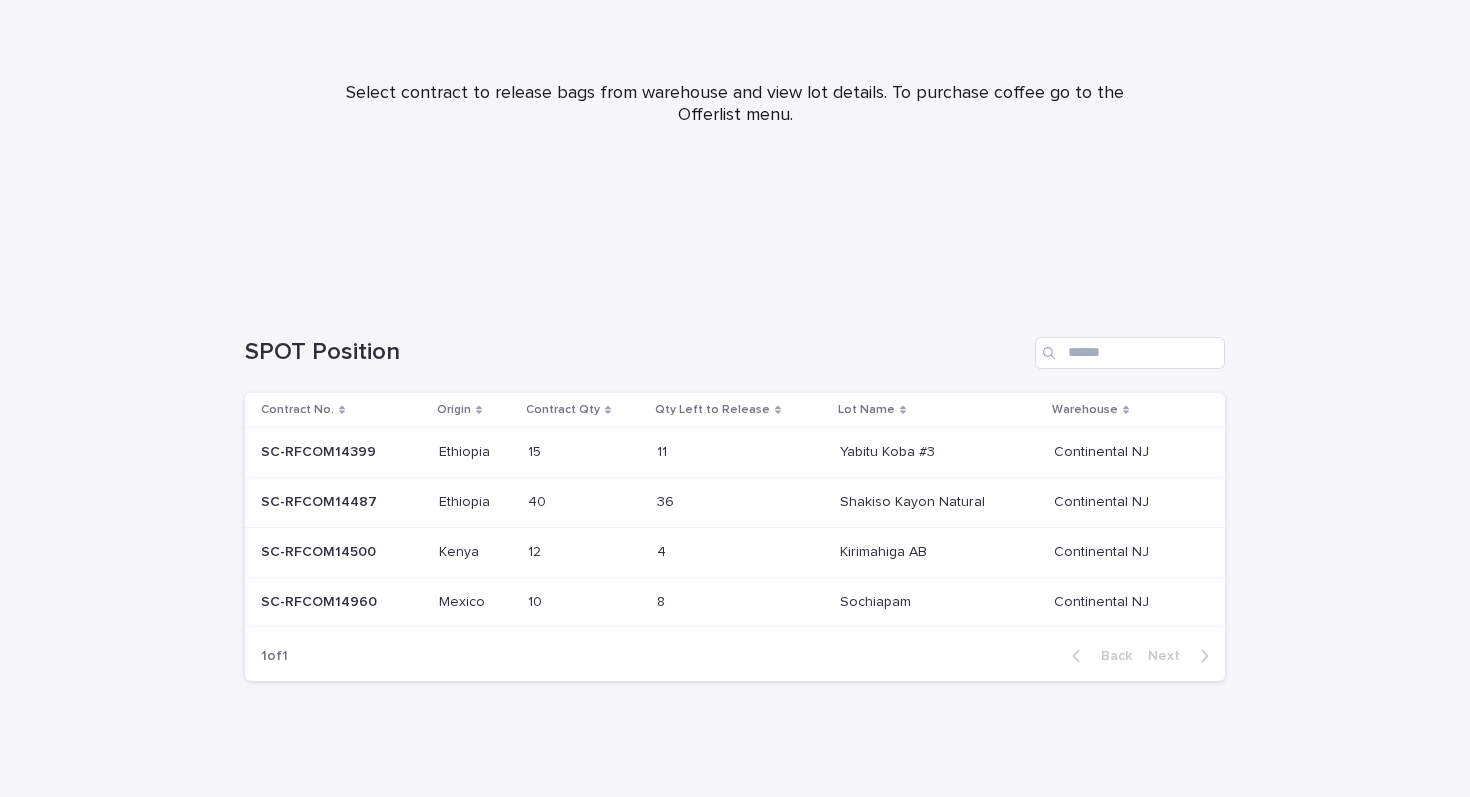 click on "4 4" at bounding box center [740, 552] 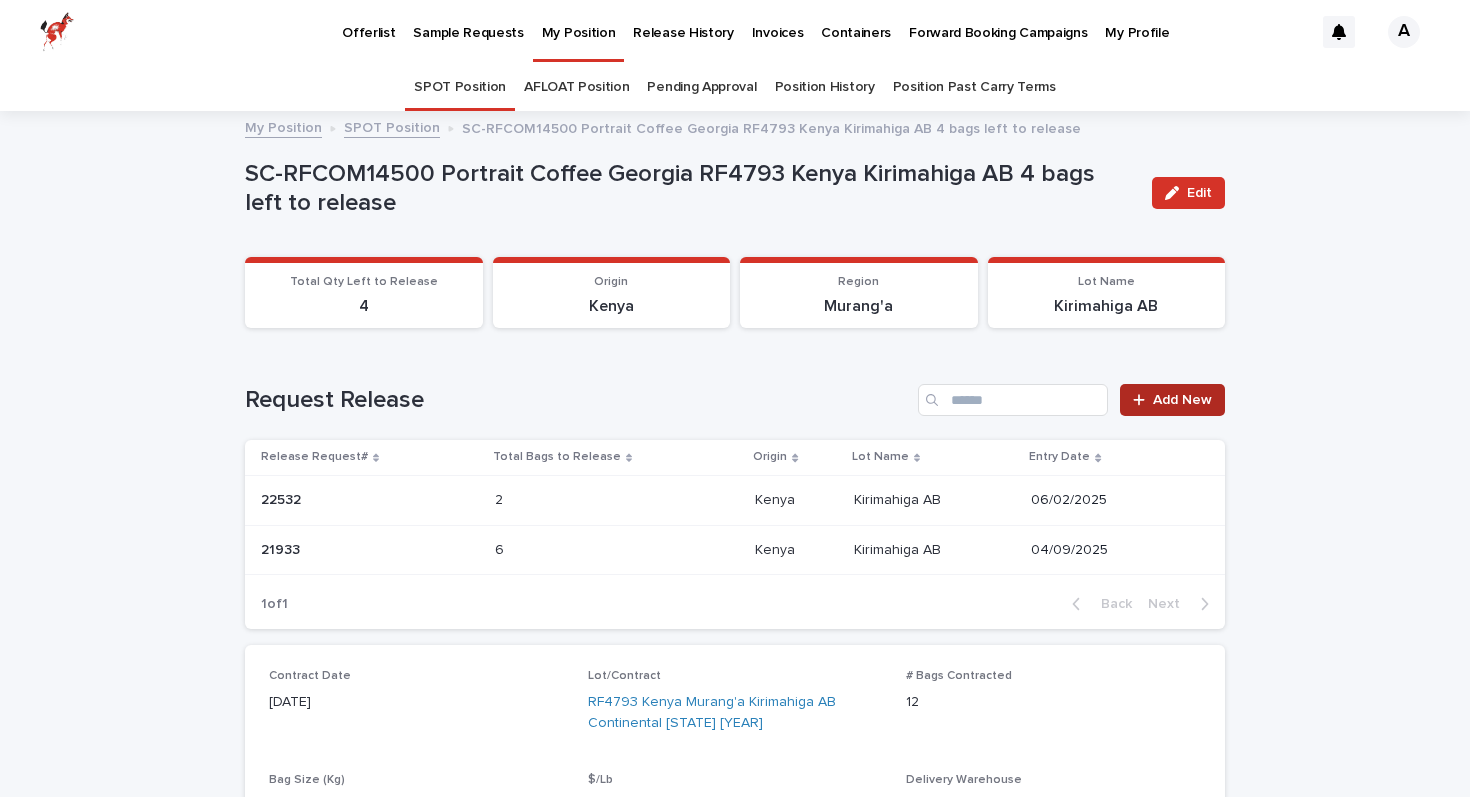 click on "Add New" at bounding box center (1182, 400) 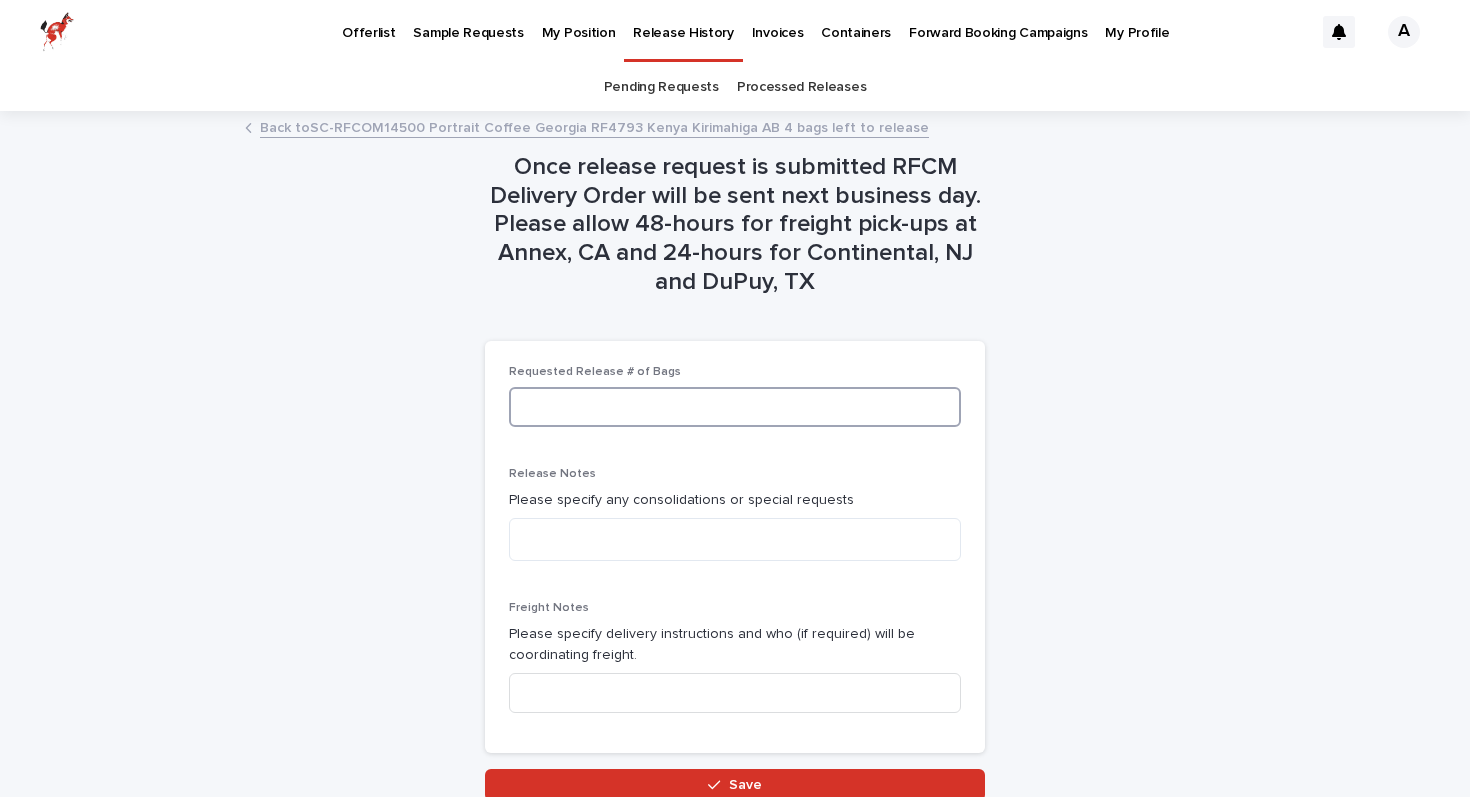 click at bounding box center (735, 407) 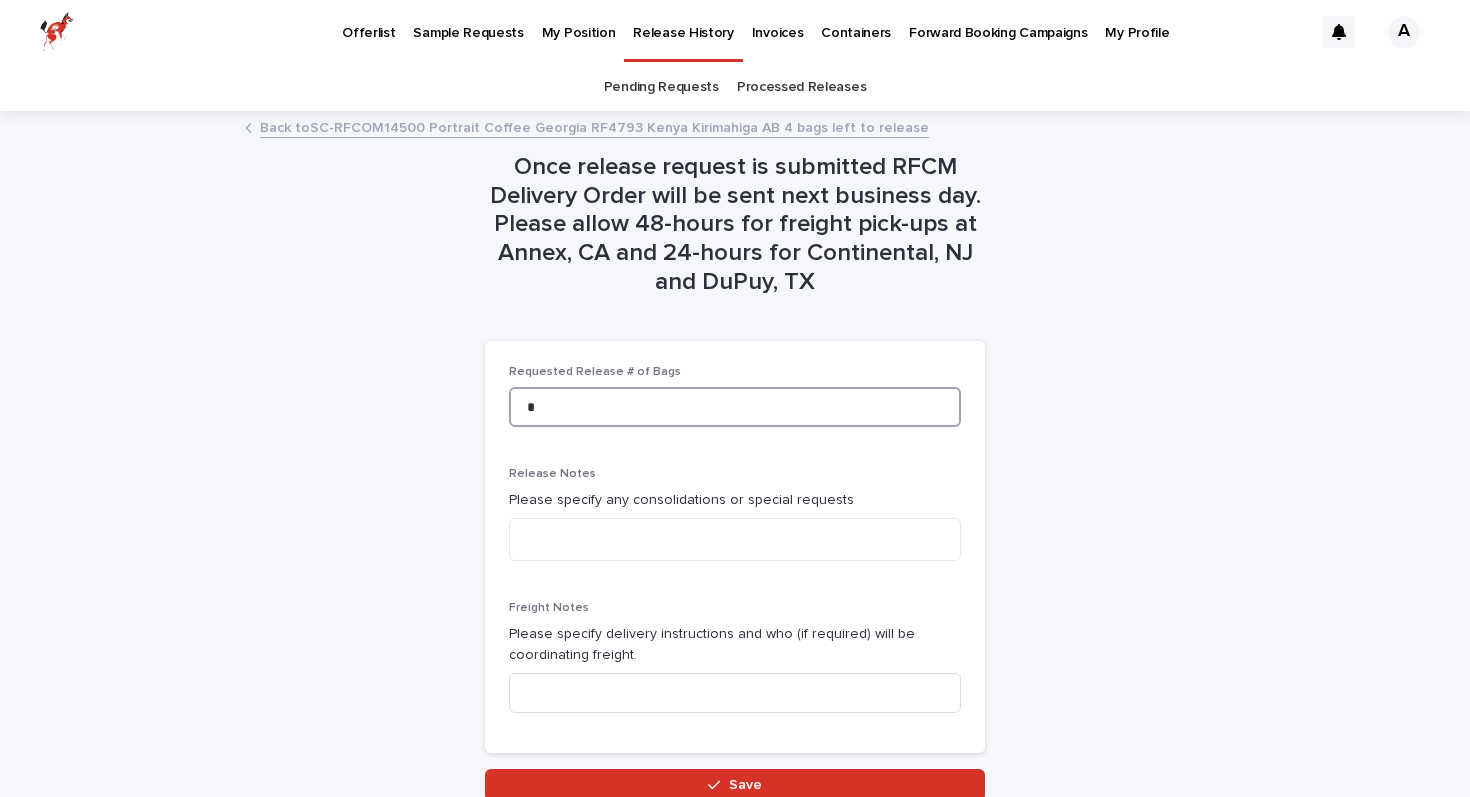 type on "*" 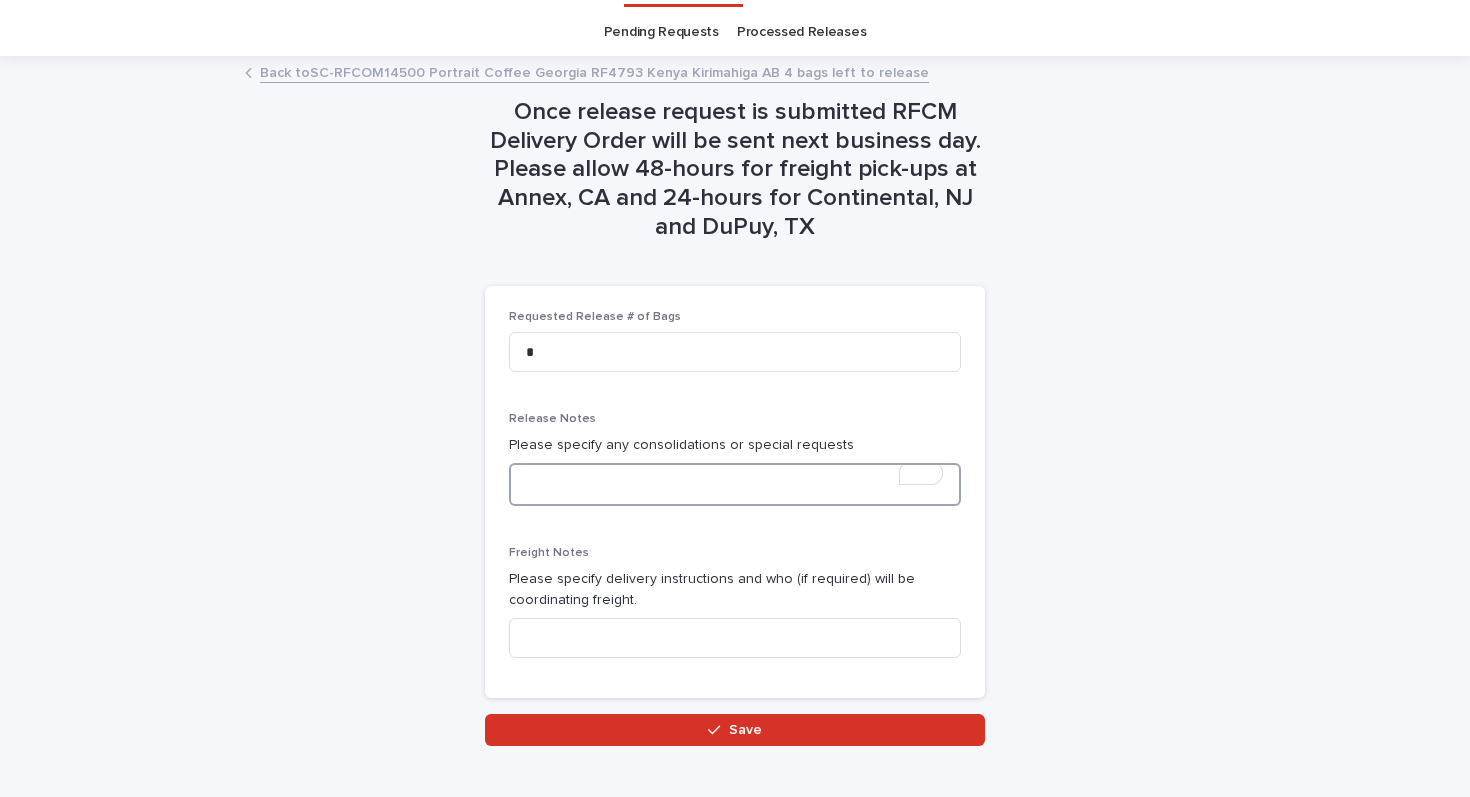 scroll, scrollTop: 54, scrollLeft: 0, axis: vertical 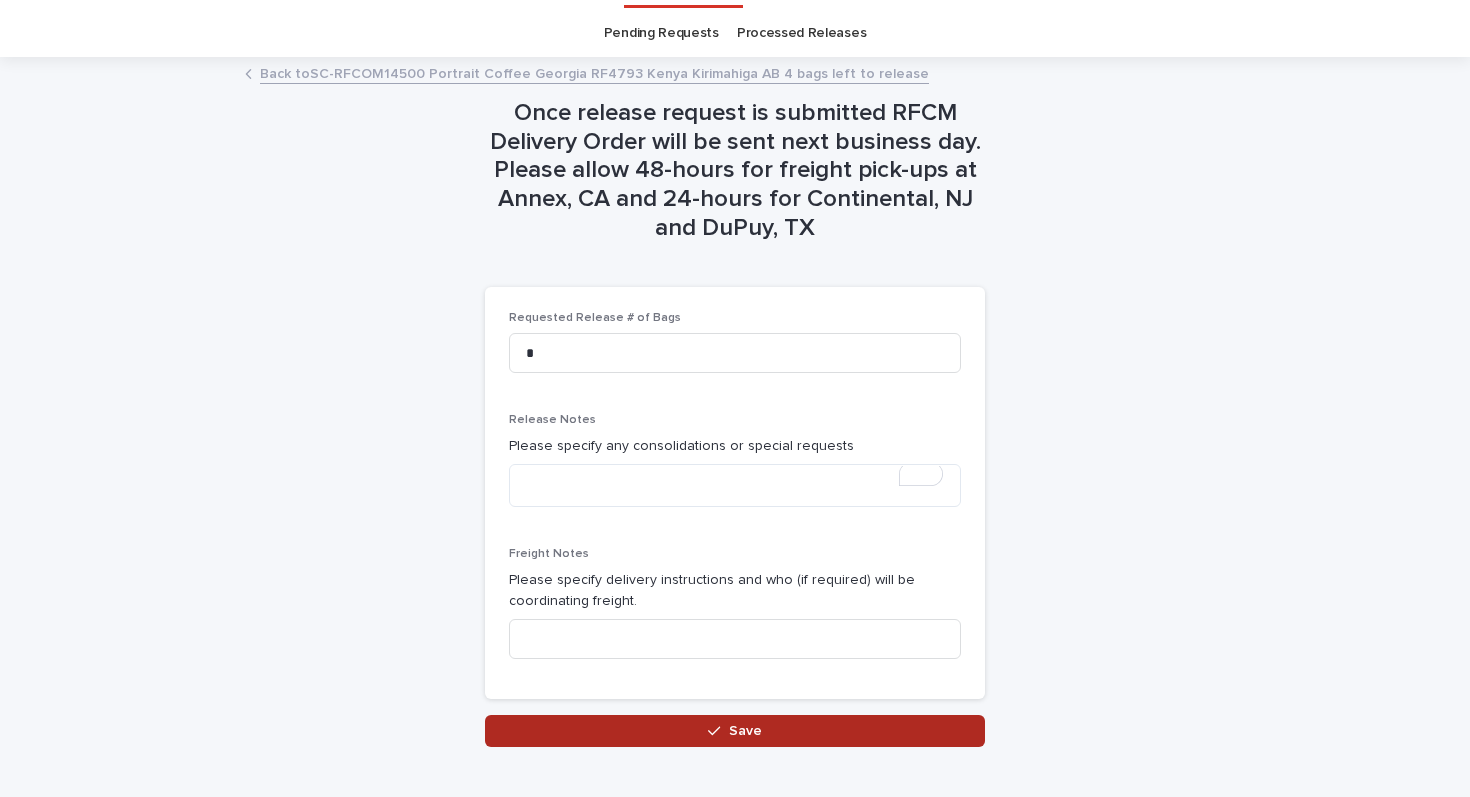 click on "Save" at bounding box center [735, 731] 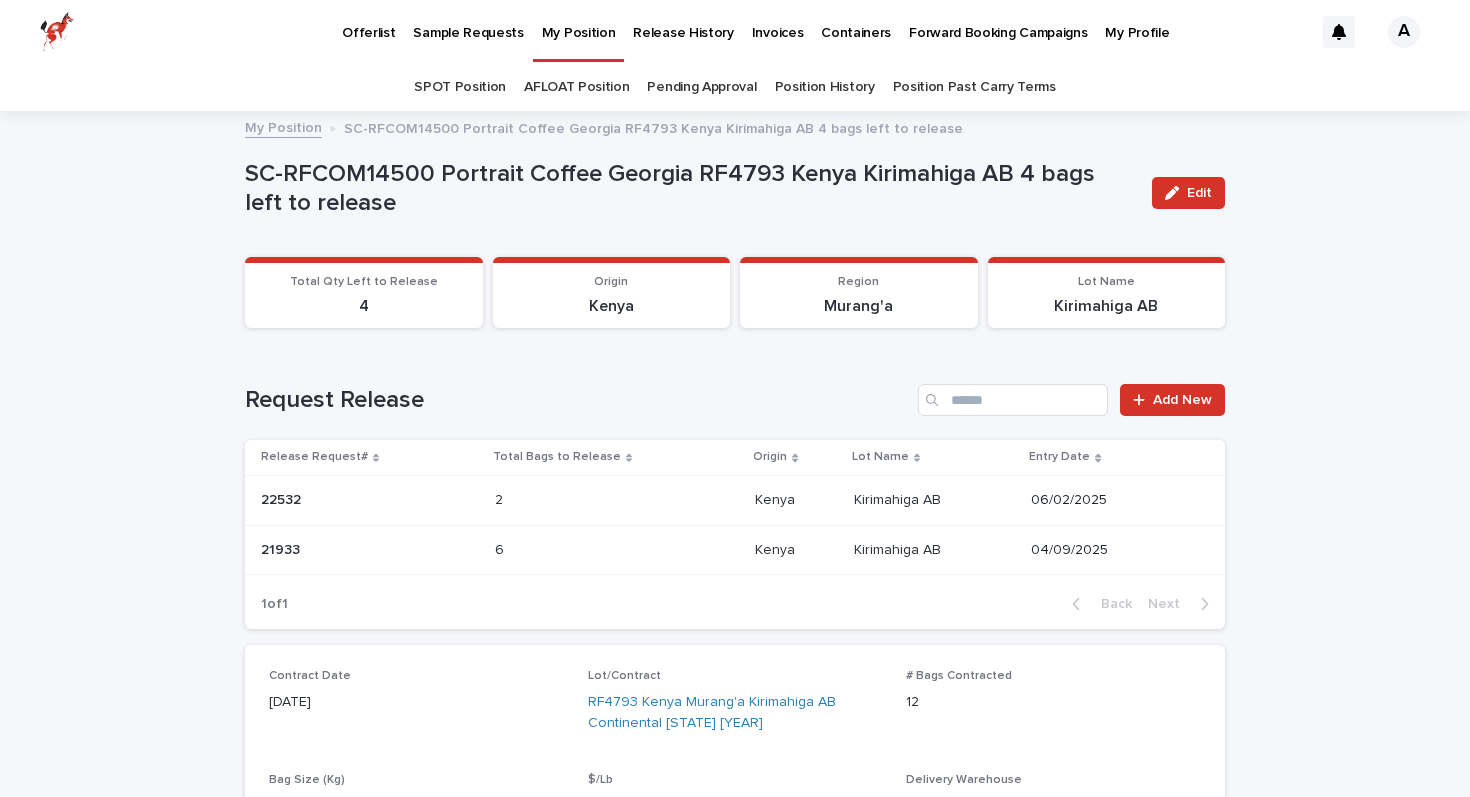 click on "My Position" at bounding box center [579, 21] 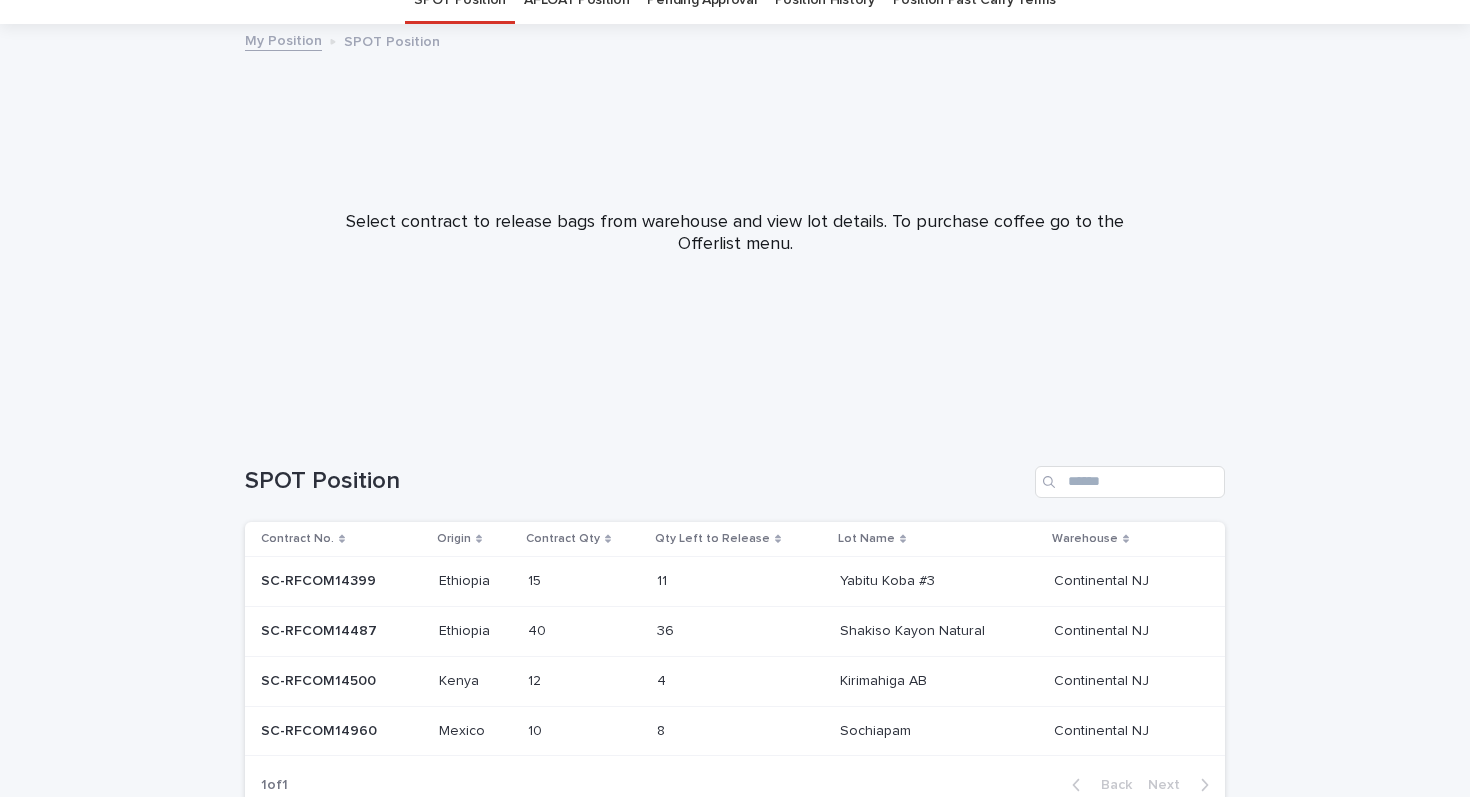 scroll, scrollTop: 216, scrollLeft: 0, axis: vertical 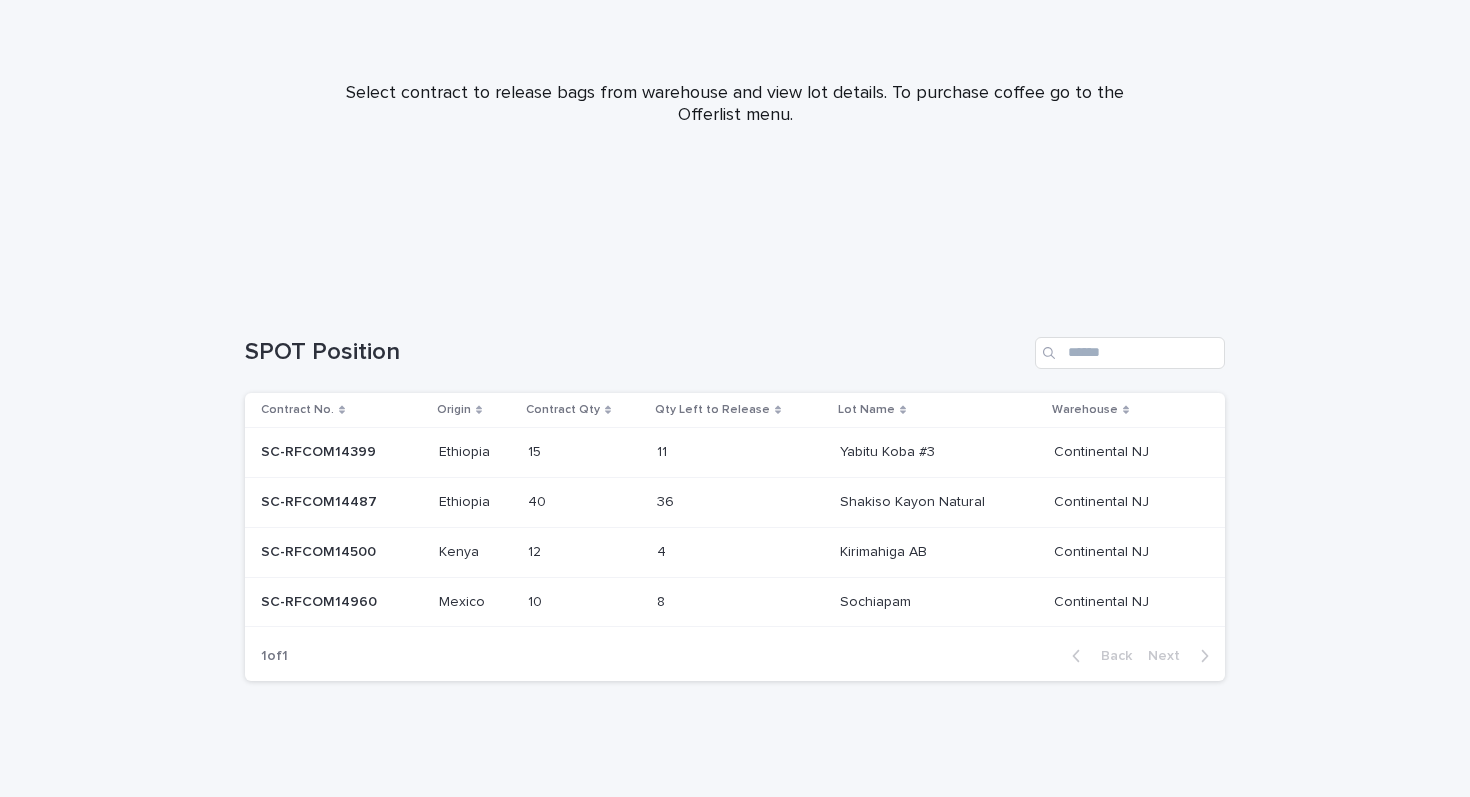 click at bounding box center (698, 502) 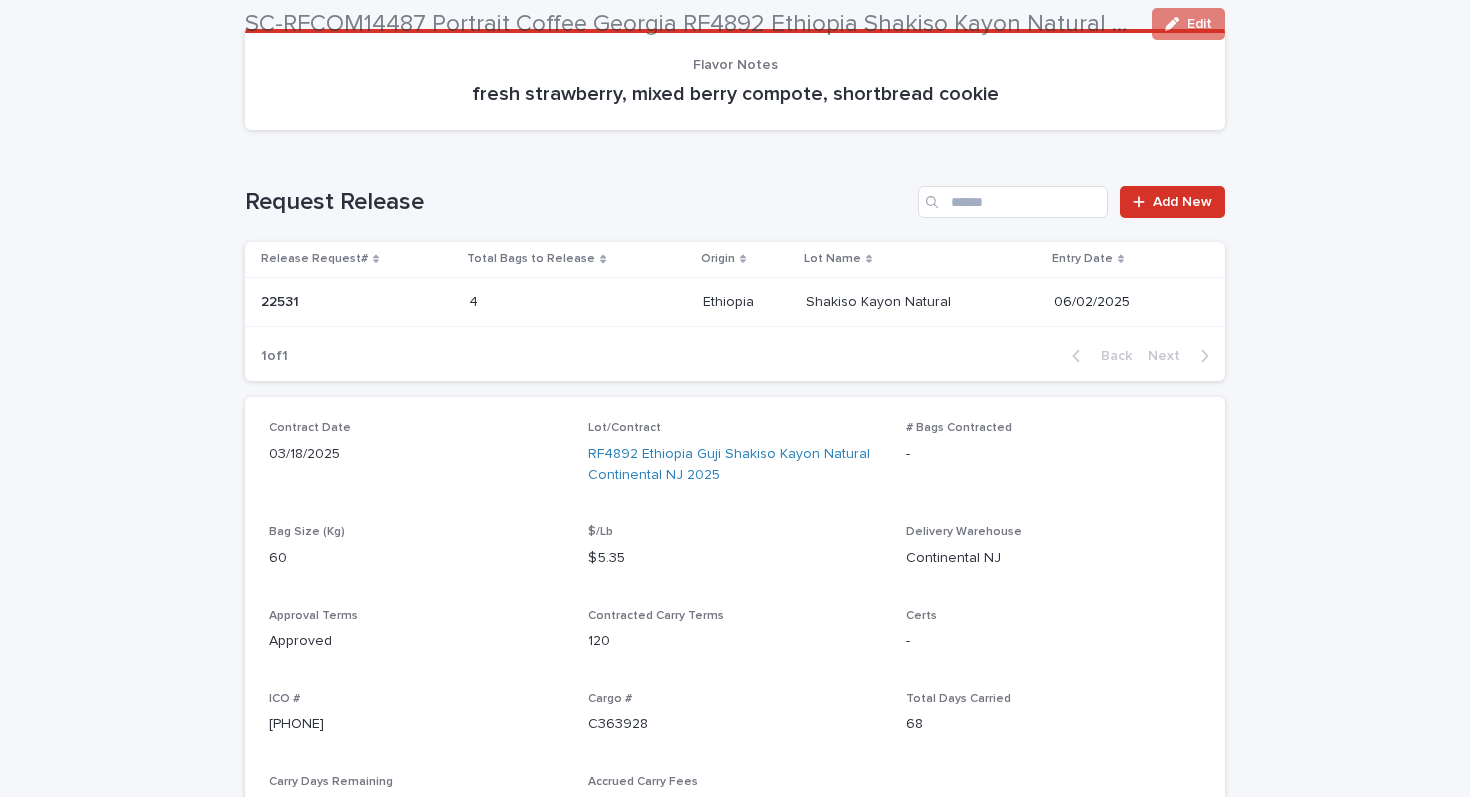 scroll, scrollTop: 365, scrollLeft: 0, axis: vertical 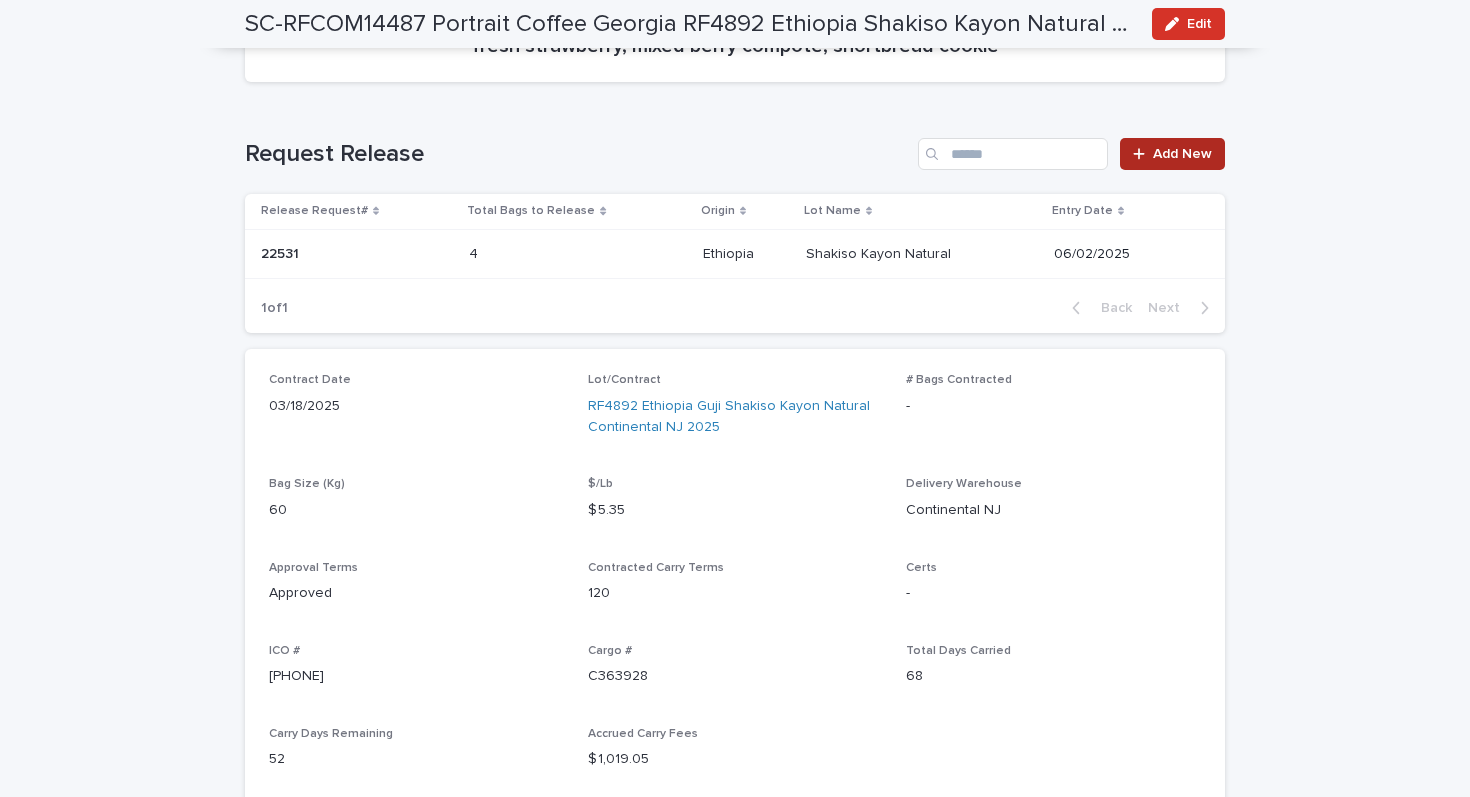 click on "Add New" at bounding box center (1182, 154) 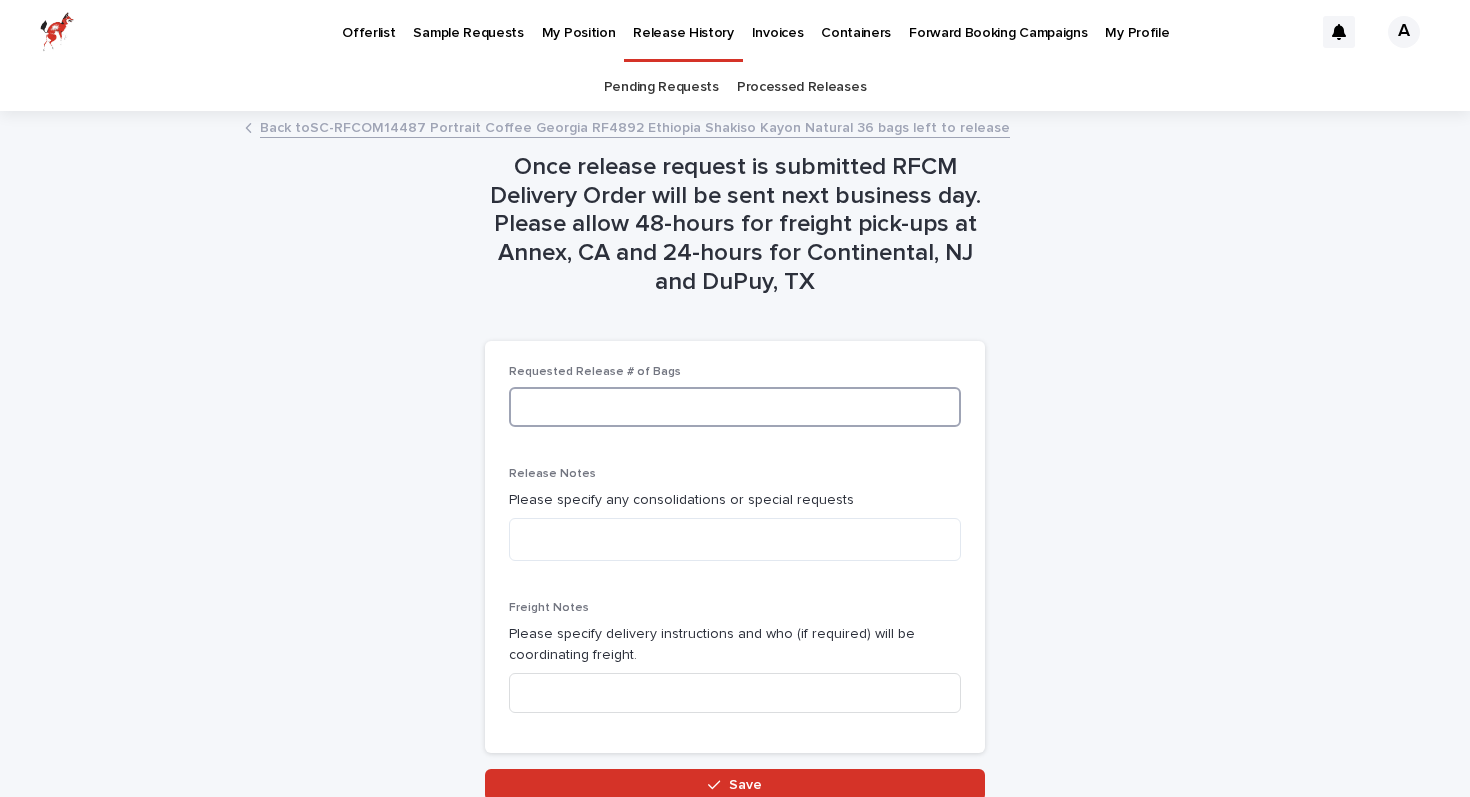 click at bounding box center (735, 407) 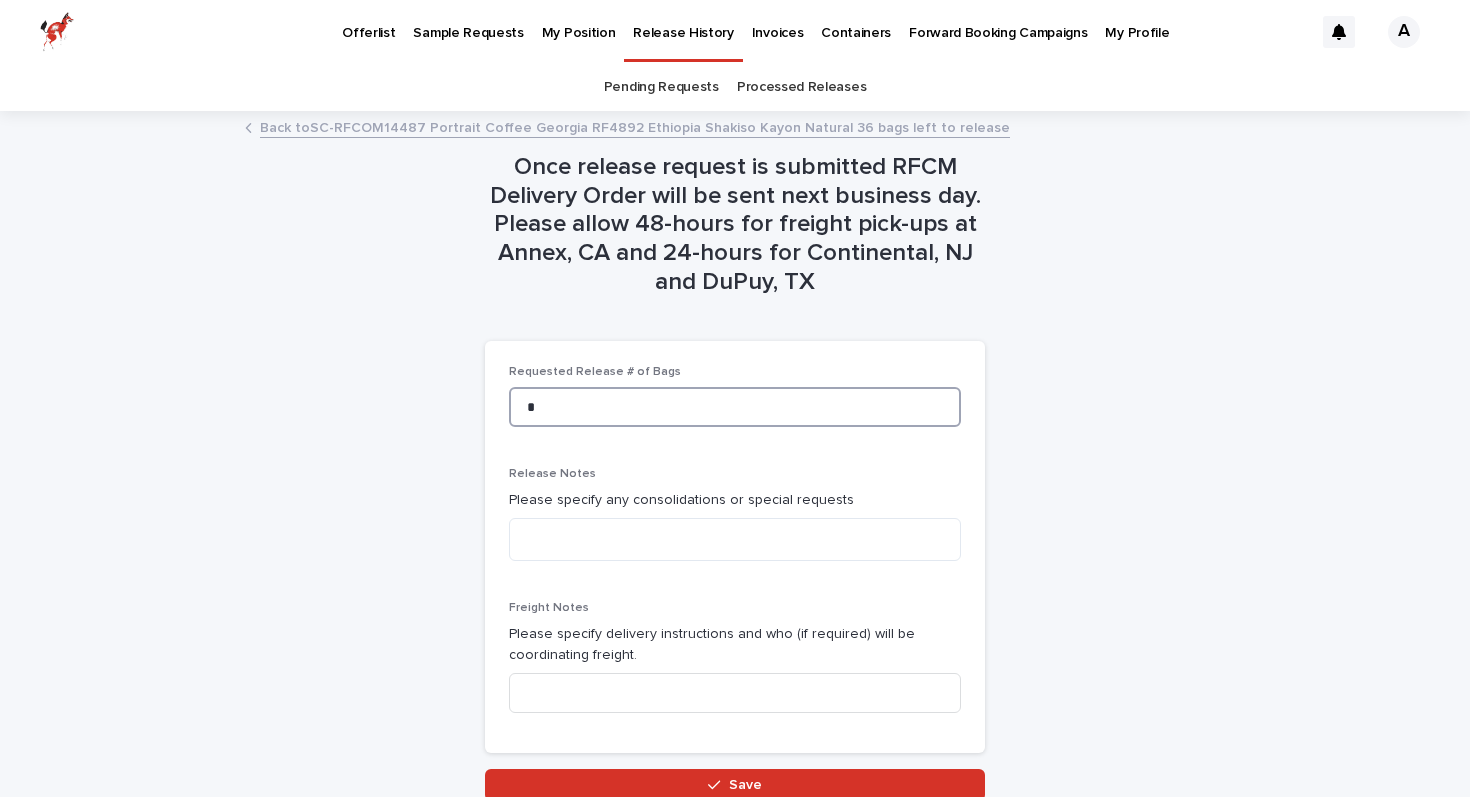 type on "*" 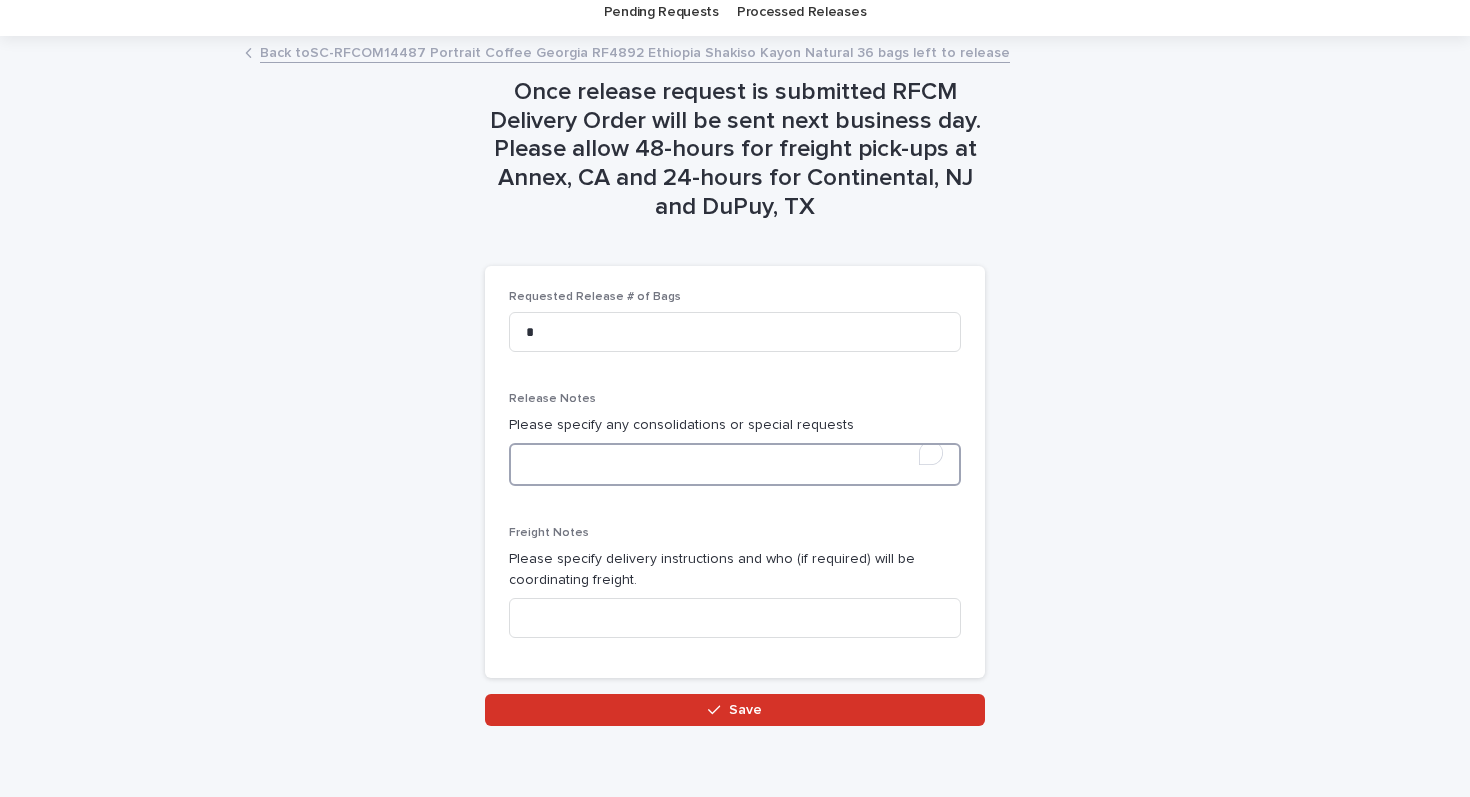 scroll, scrollTop: 104, scrollLeft: 0, axis: vertical 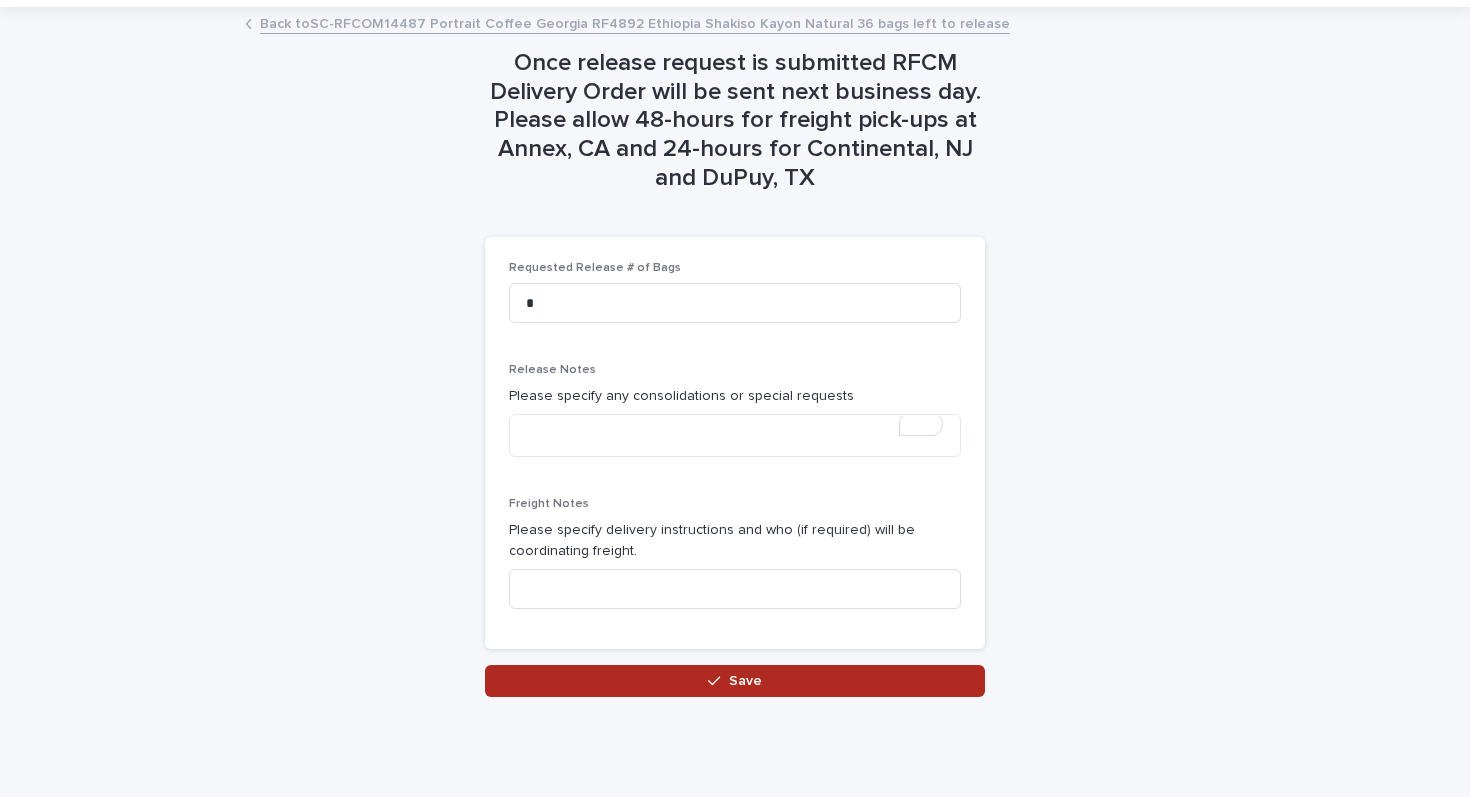 click on "Save" at bounding box center [735, 681] 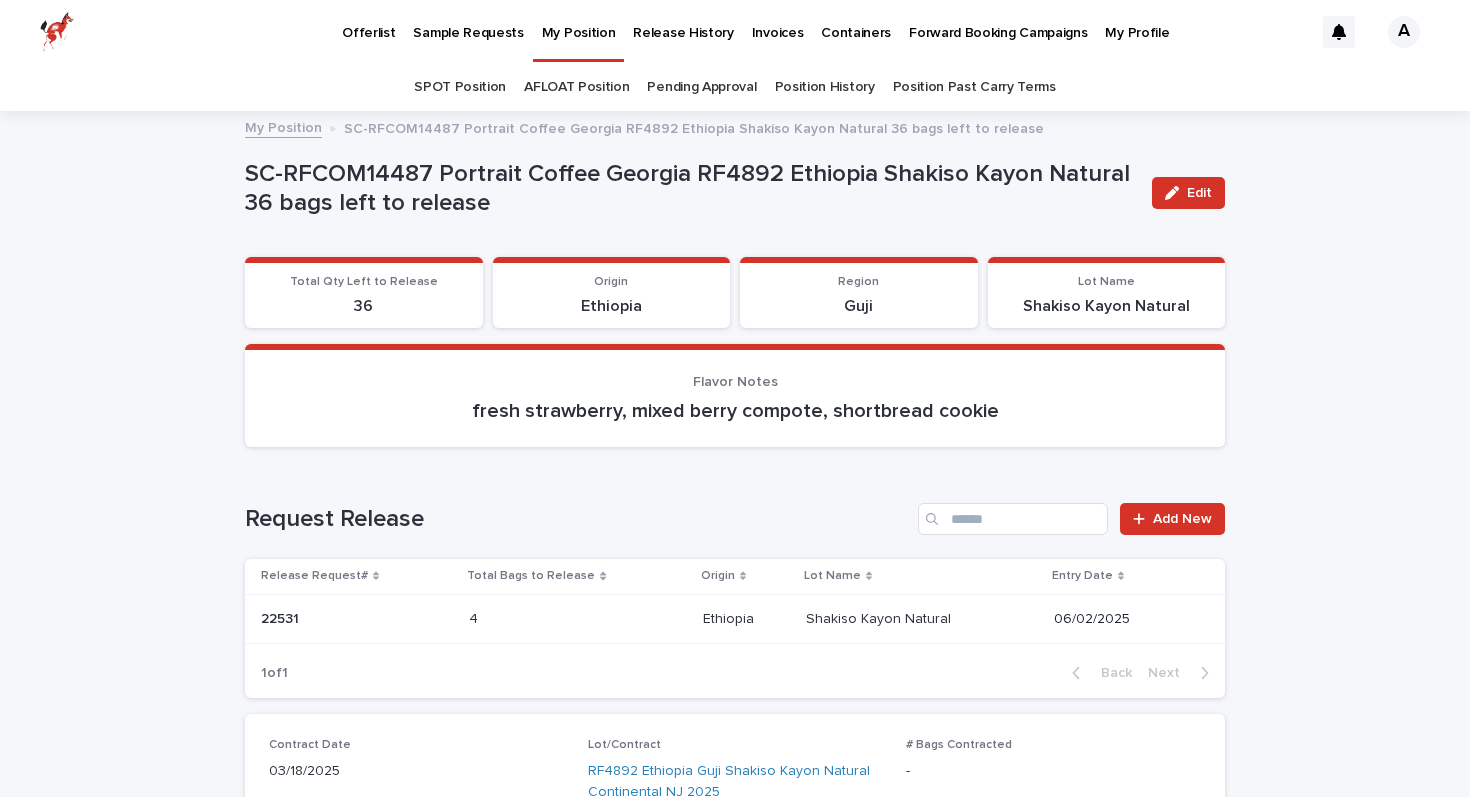 click on "My Position" at bounding box center [579, 21] 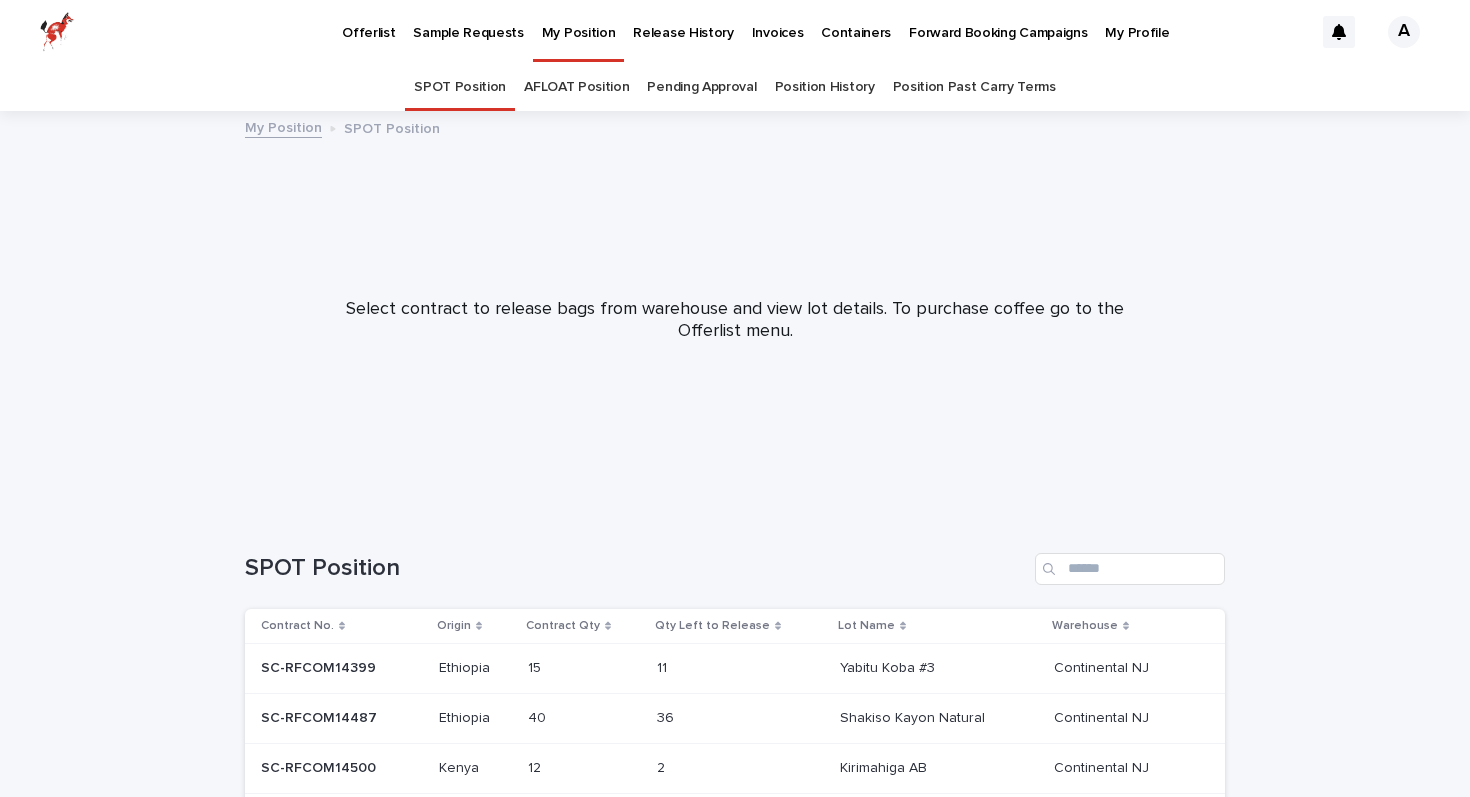 click on "11 11" at bounding box center [740, 669] 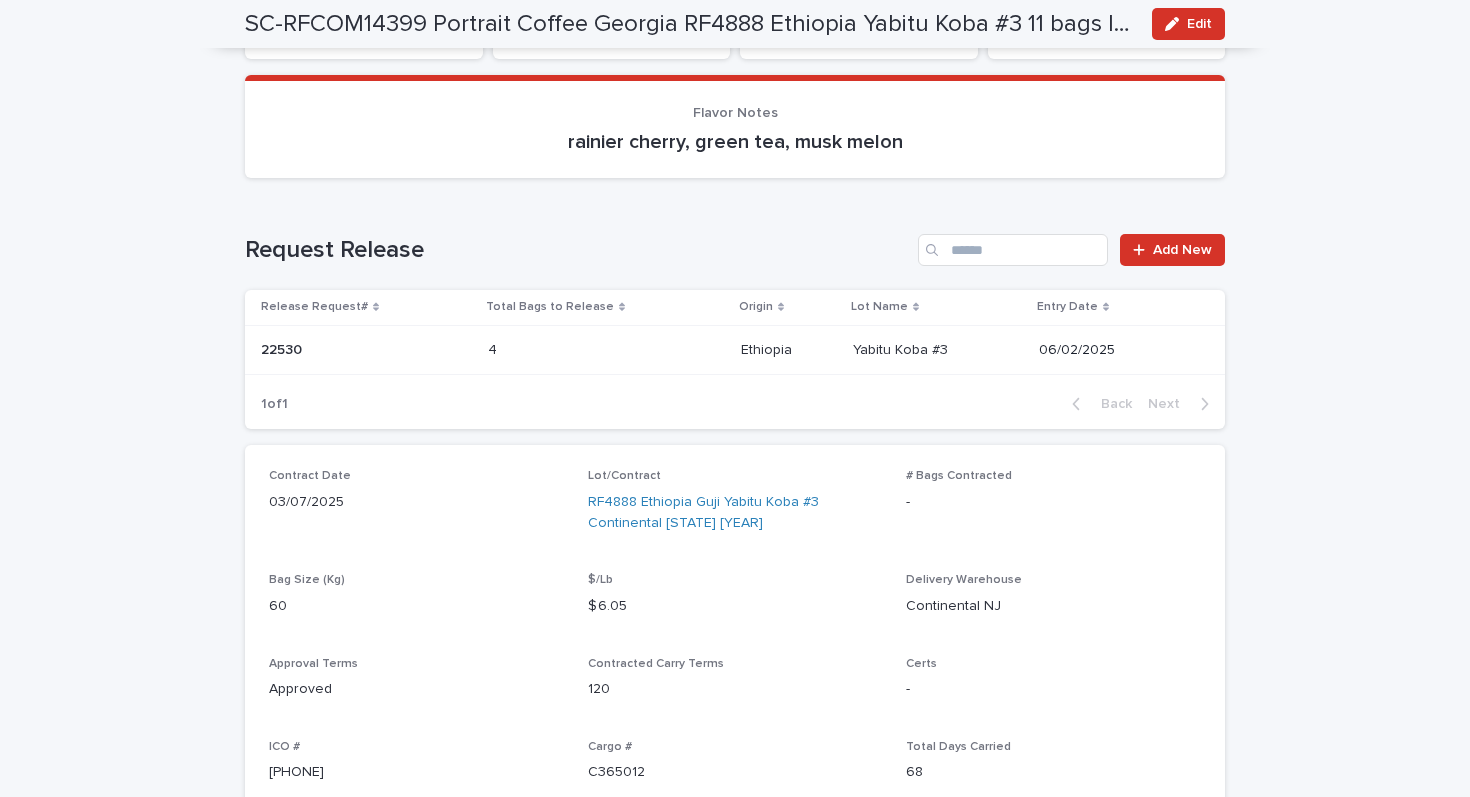 scroll, scrollTop: 73, scrollLeft: 0, axis: vertical 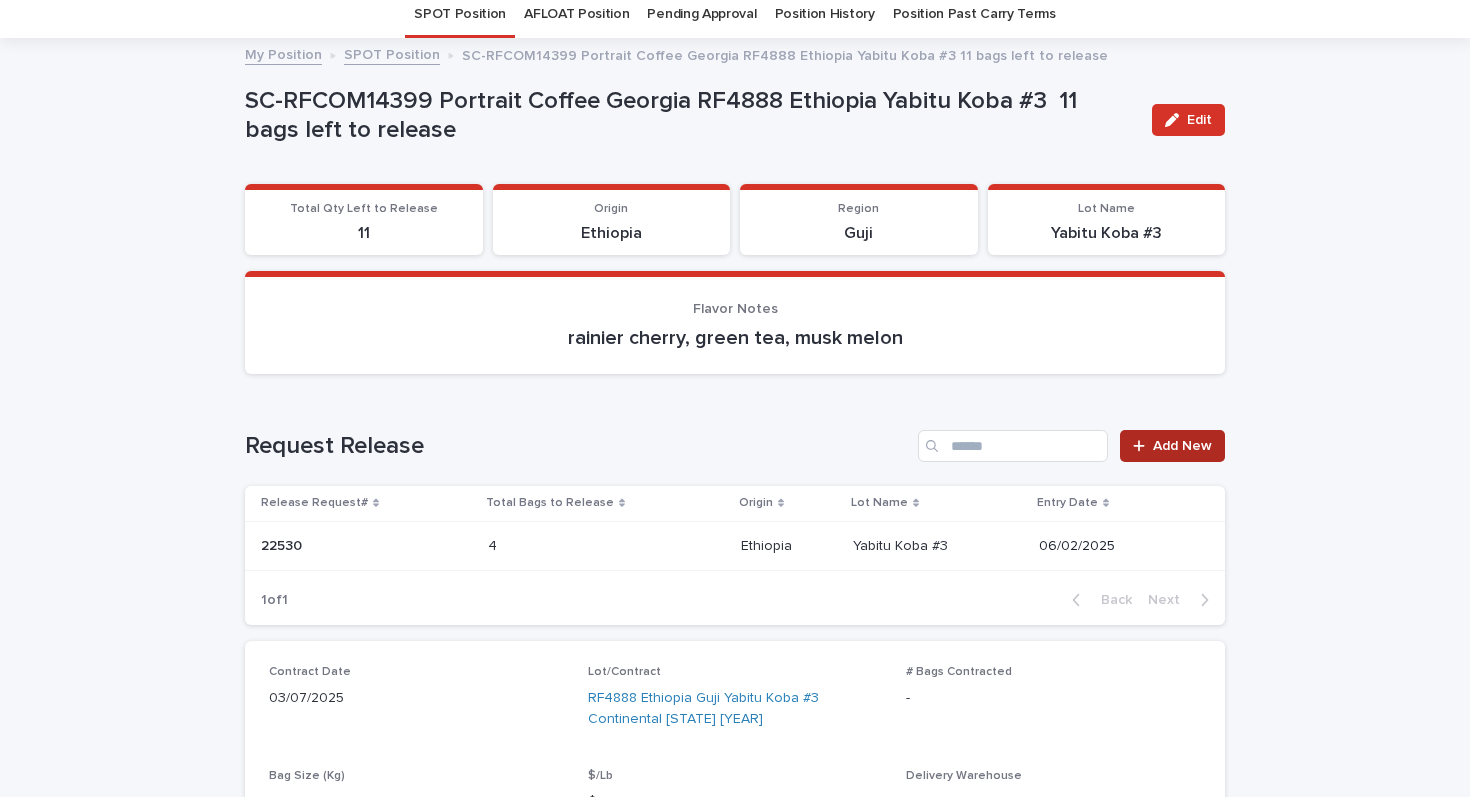 click on "Add New" at bounding box center (1182, 446) 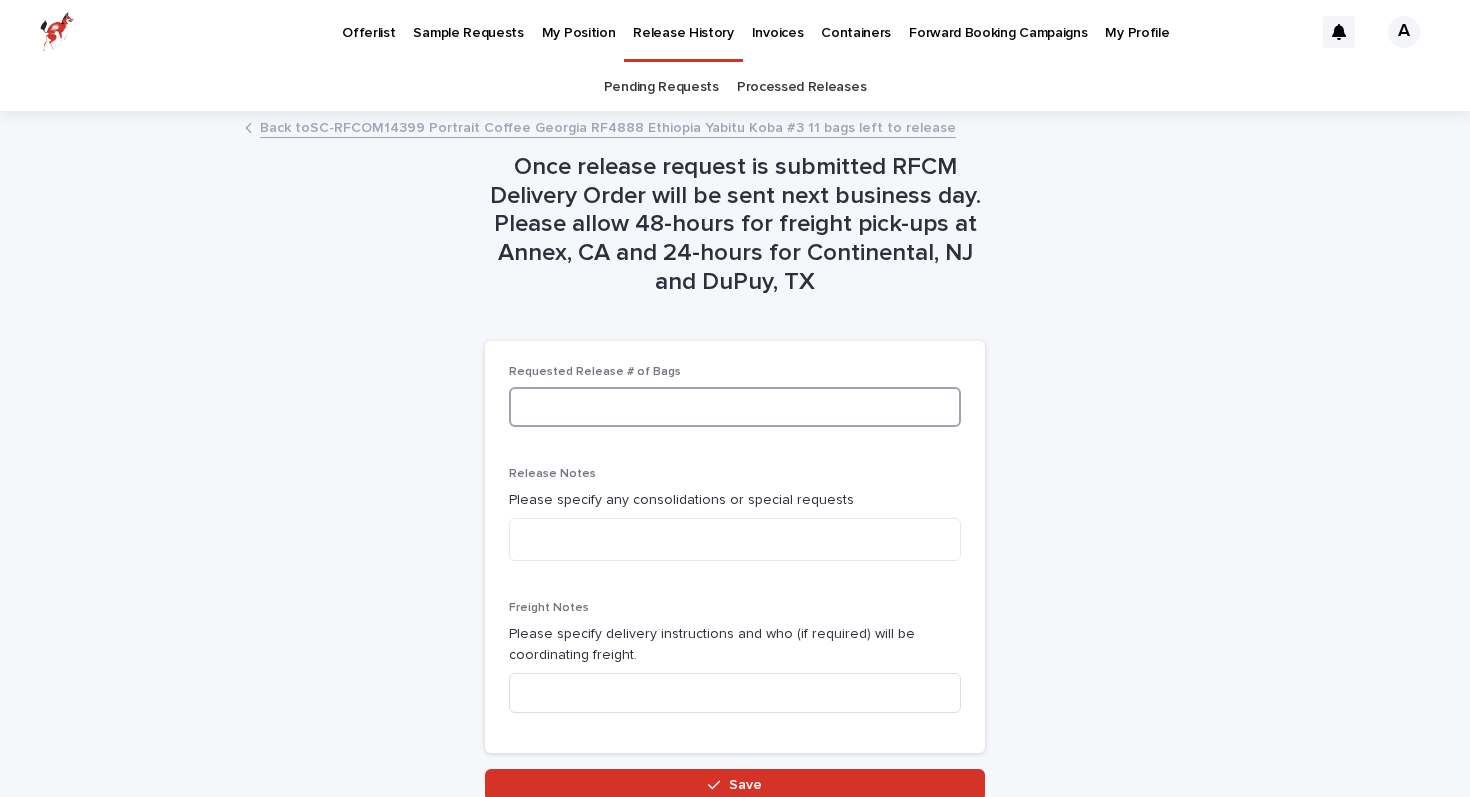 click at bounding box center [735, 407] 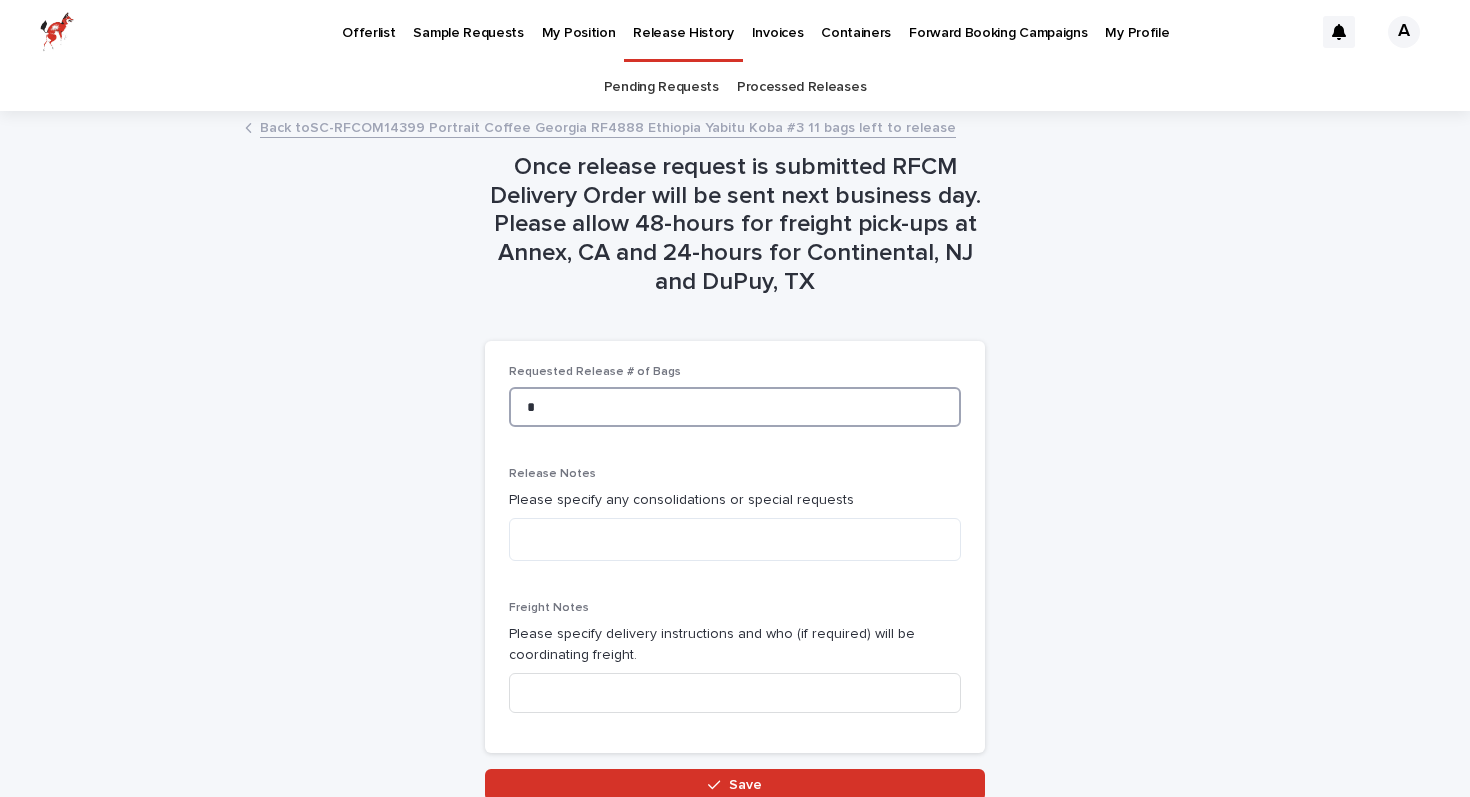 type on "*" 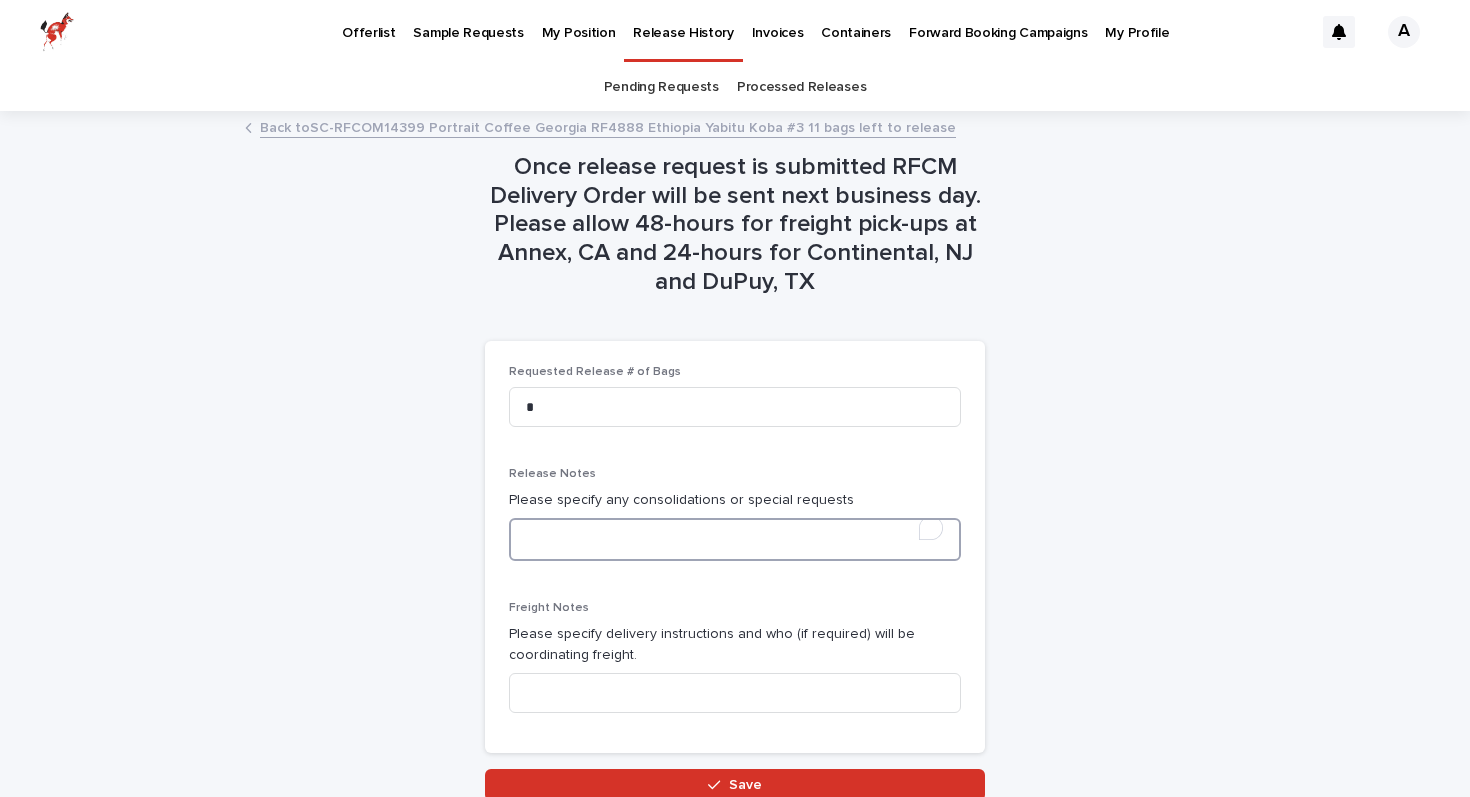 scroll, scrollTop: 104, scrollLeft: 0, axis: vertical 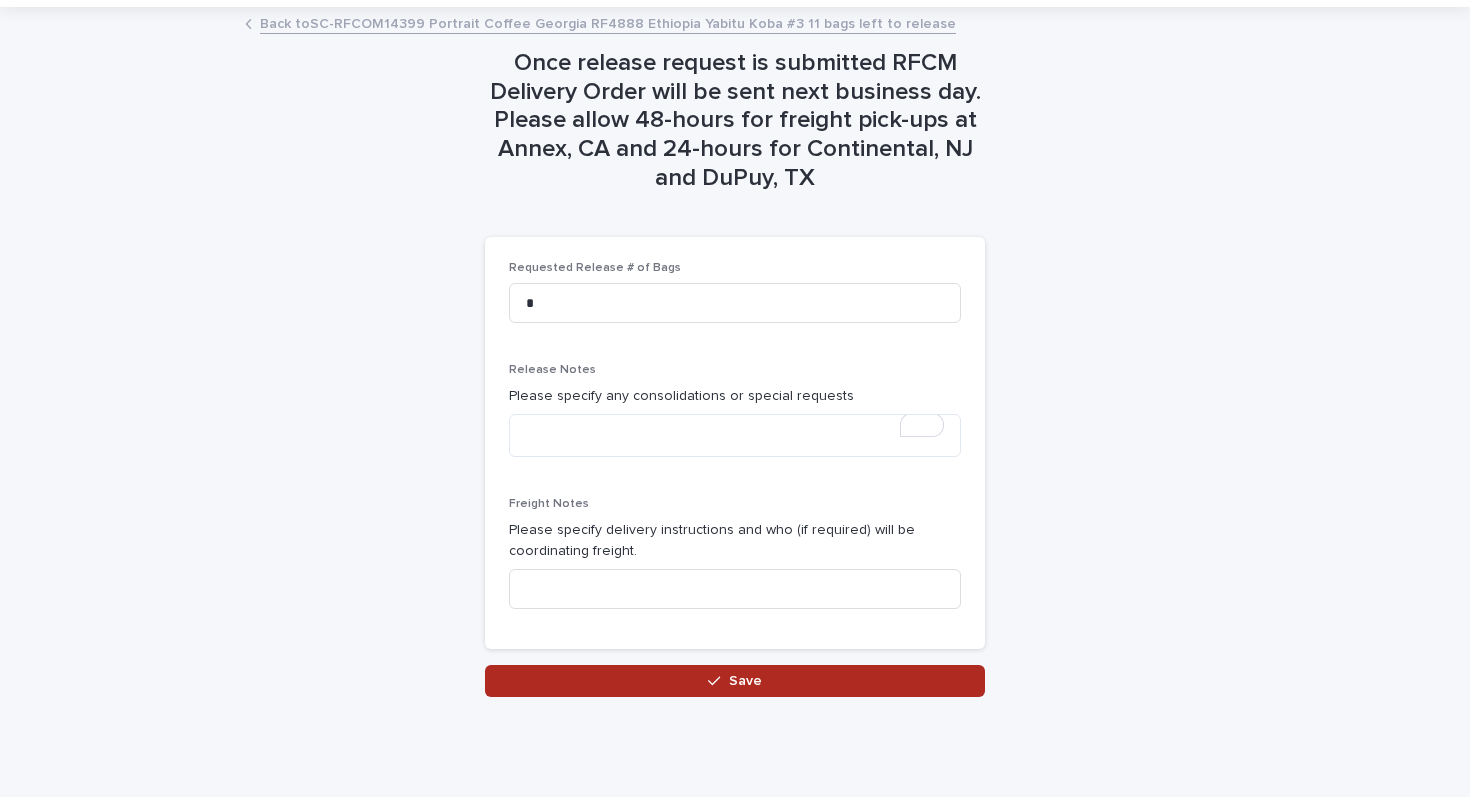 click on "Save" at bounding box center [735, 681] 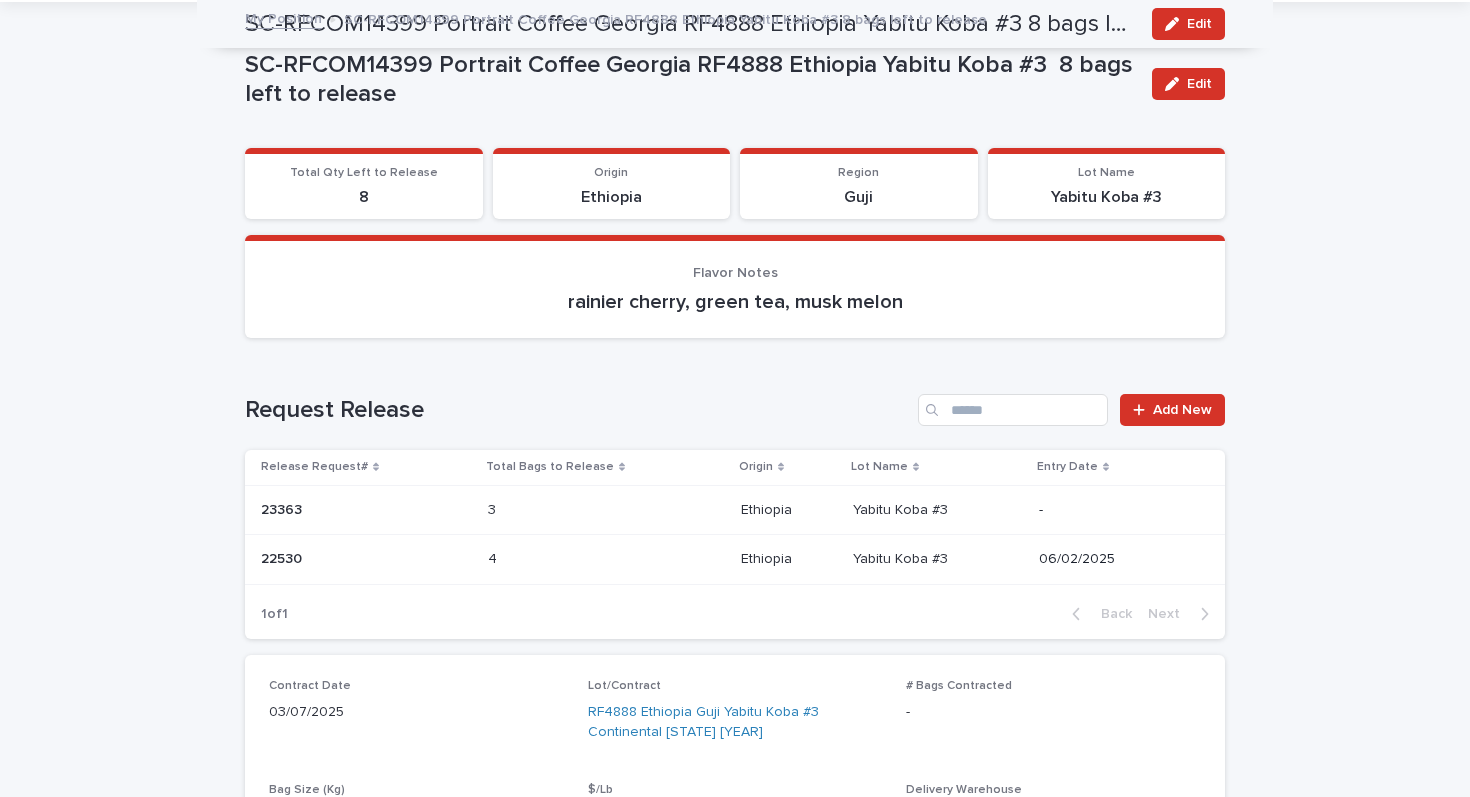 scroll, scrollTop: 0, scrollLeft: 0, axis: both 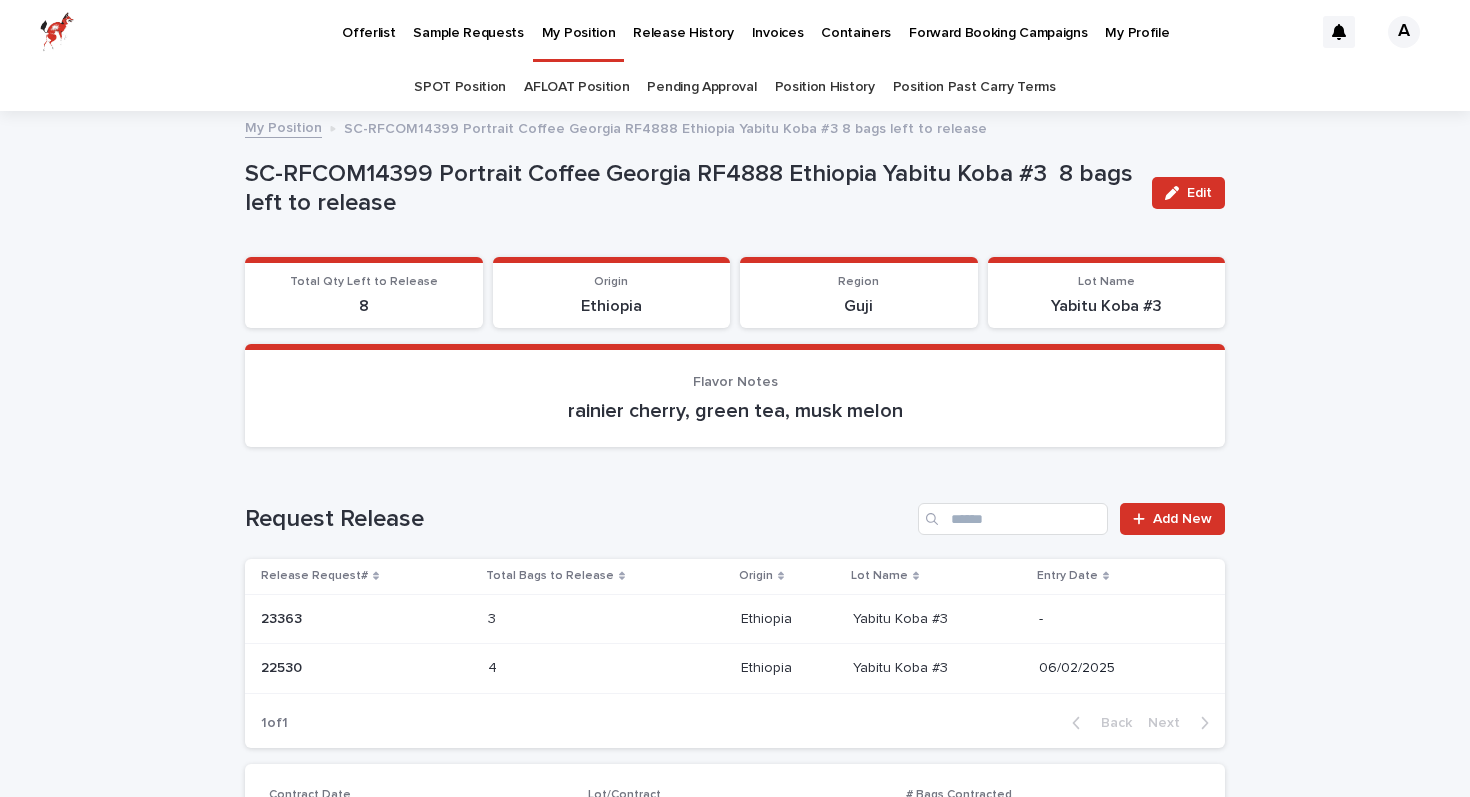 click on "Position History" at bounding box center (825, 87) 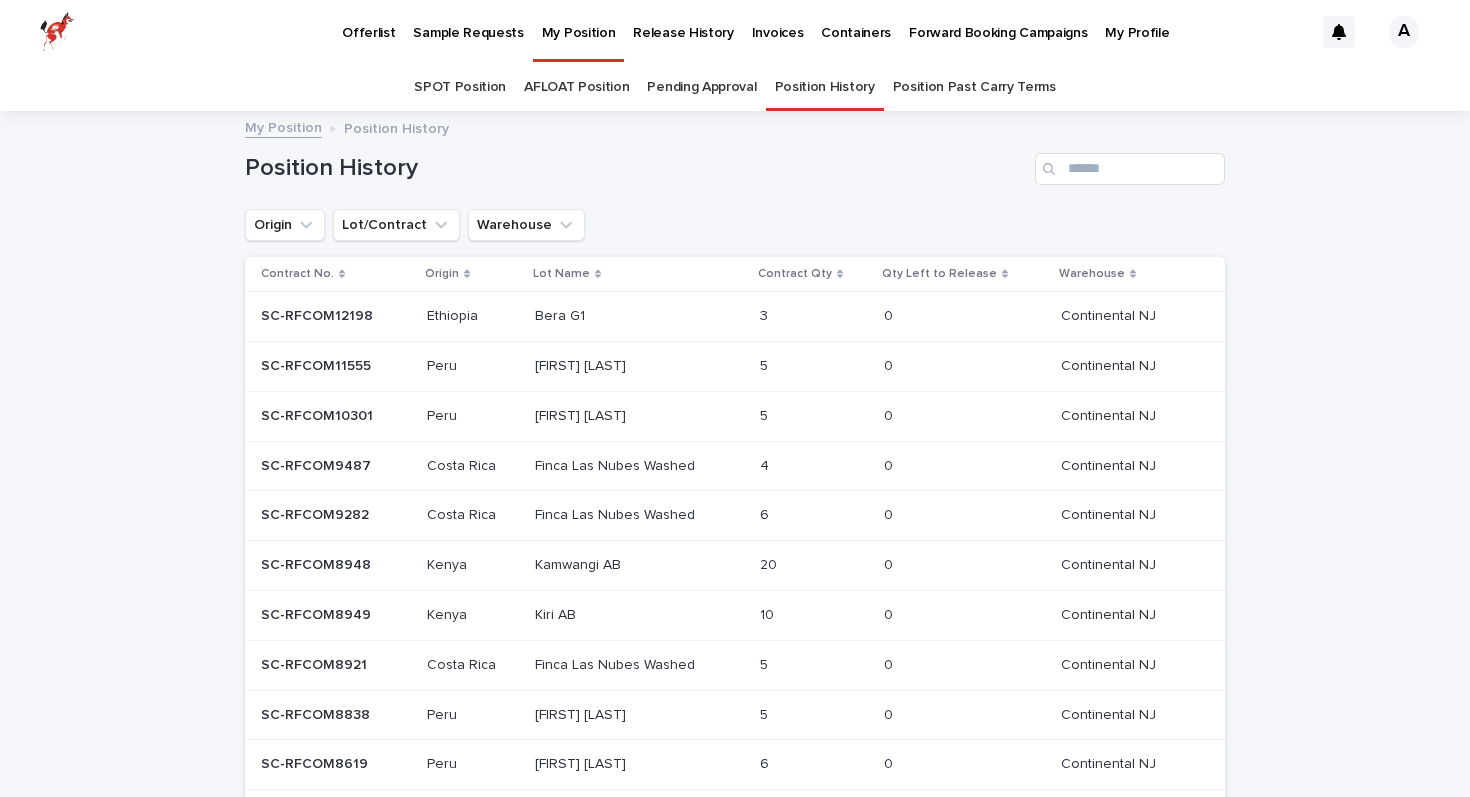 click on "Pending Approval" at bounding box center [701, 87] 